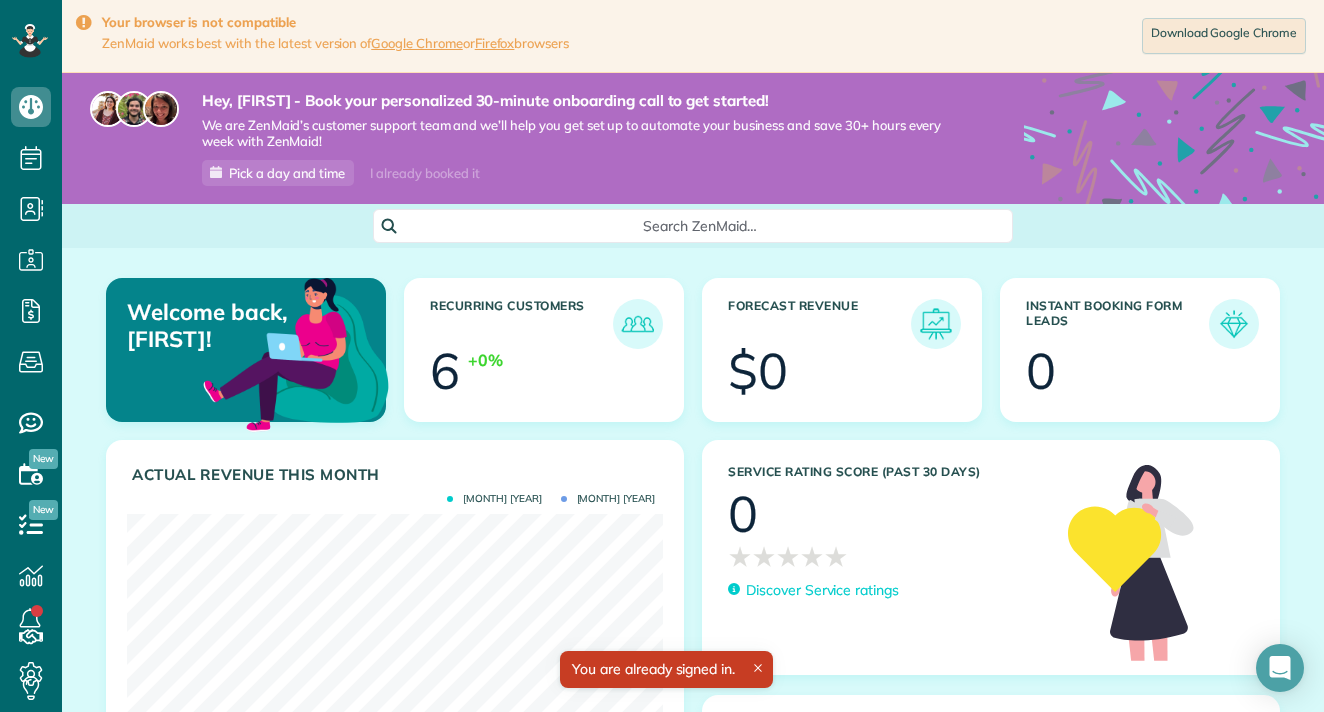scroll, scrollTop: 0, scrollLeft: 0, axis: both 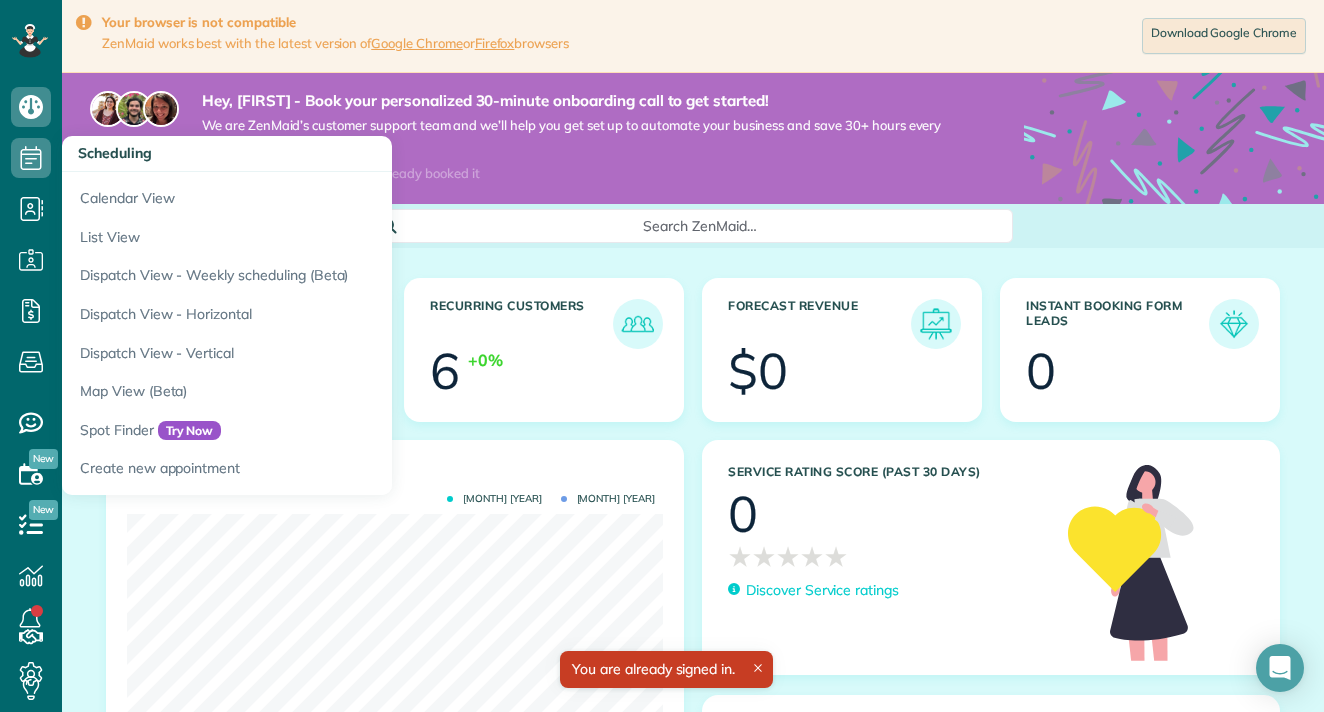 click 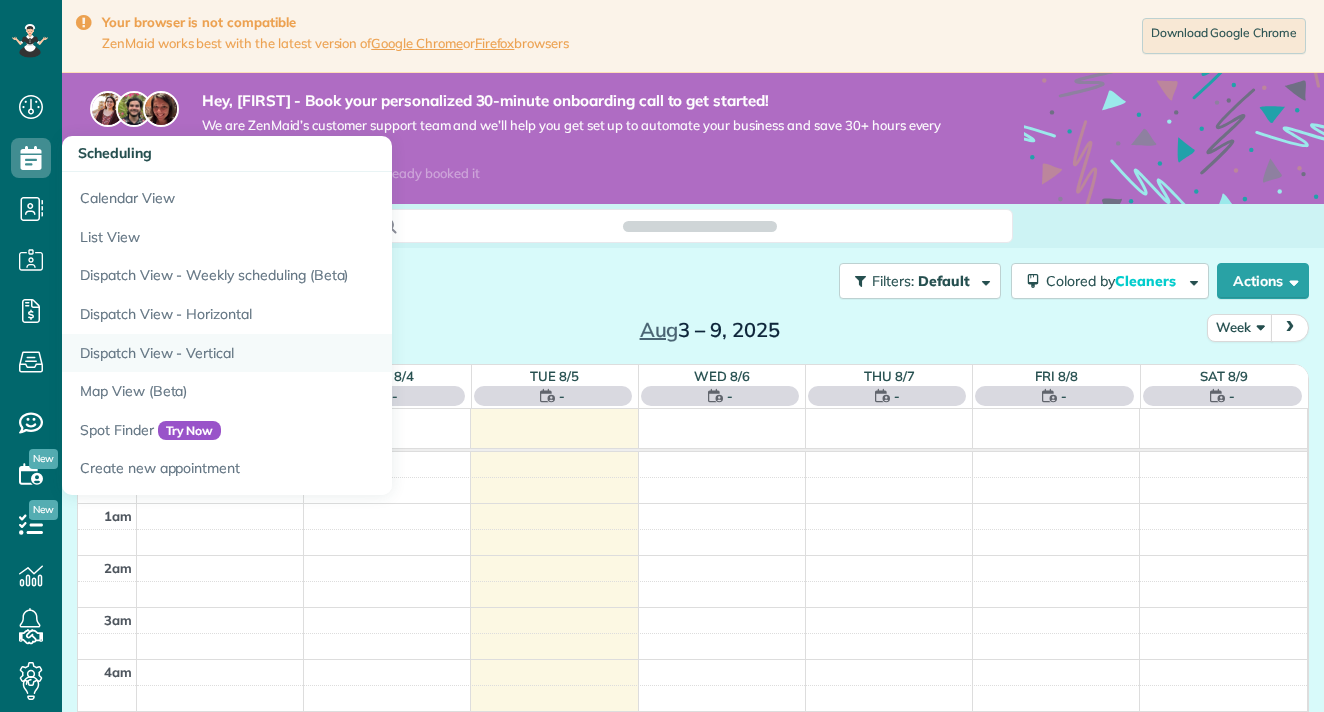 scroll, scrollTop: 0, scrollLeft: 0, axis: both 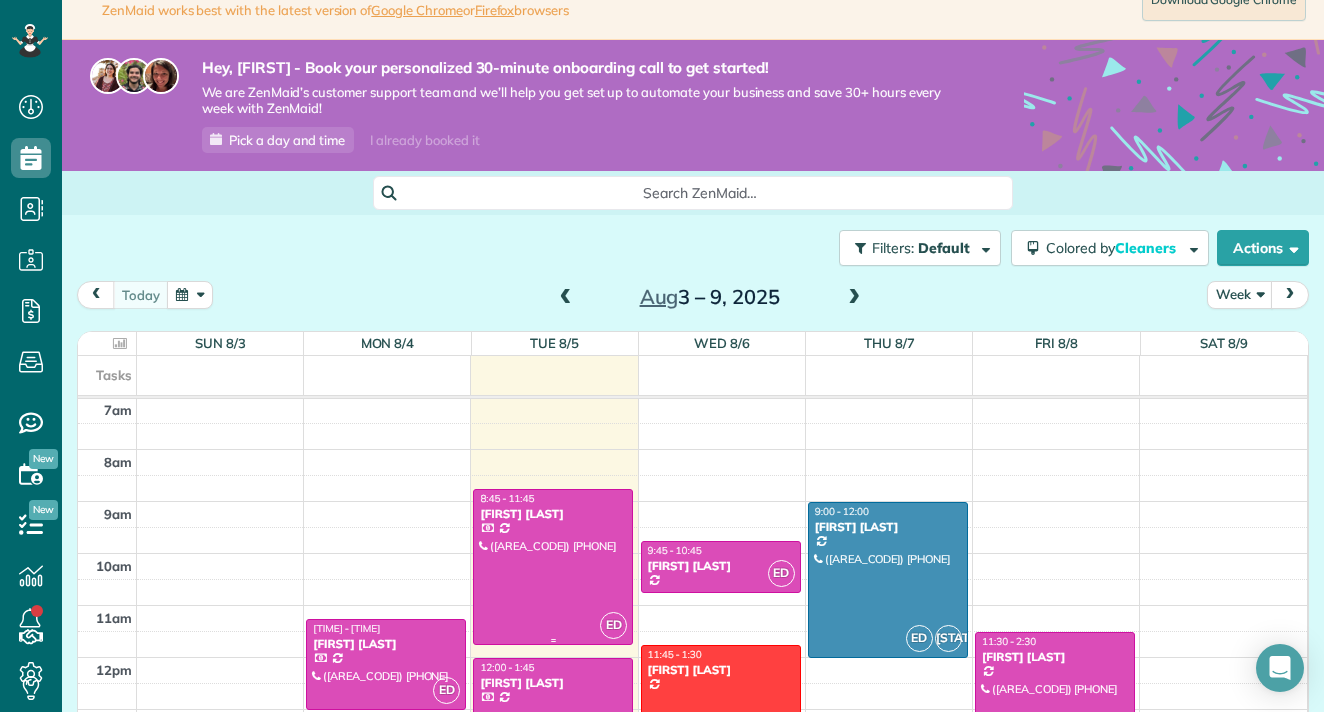 click at bounding box center [553, 567] 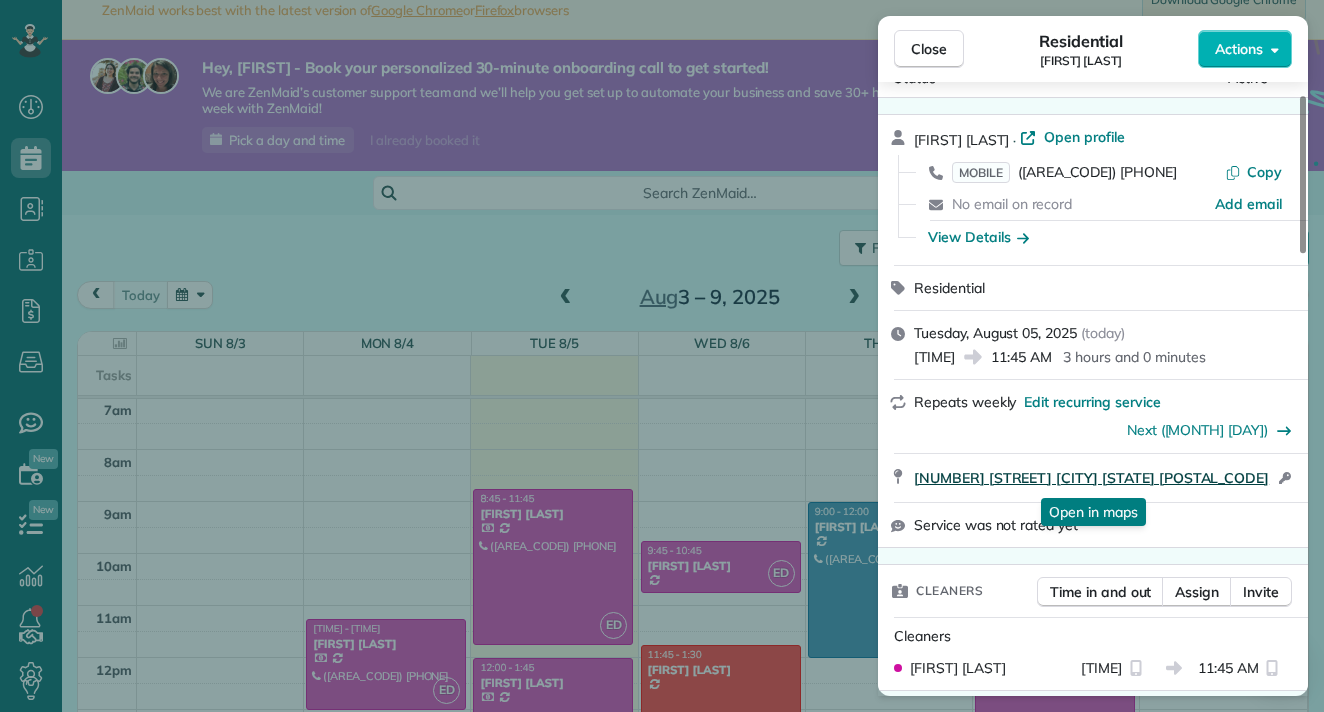 scroll, scrollTop: 1776, scrollLeft: 0, axis: vertical 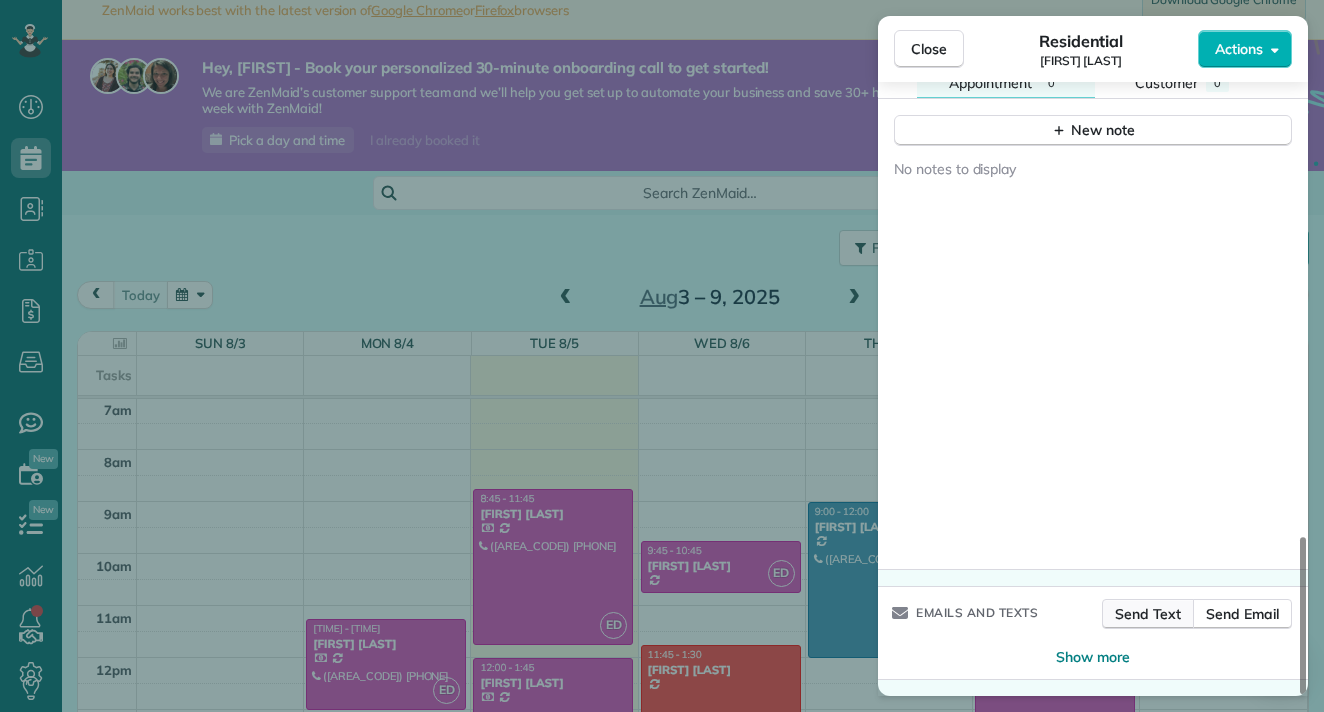 click on "Send Text" at bounding box center [1148, 614] 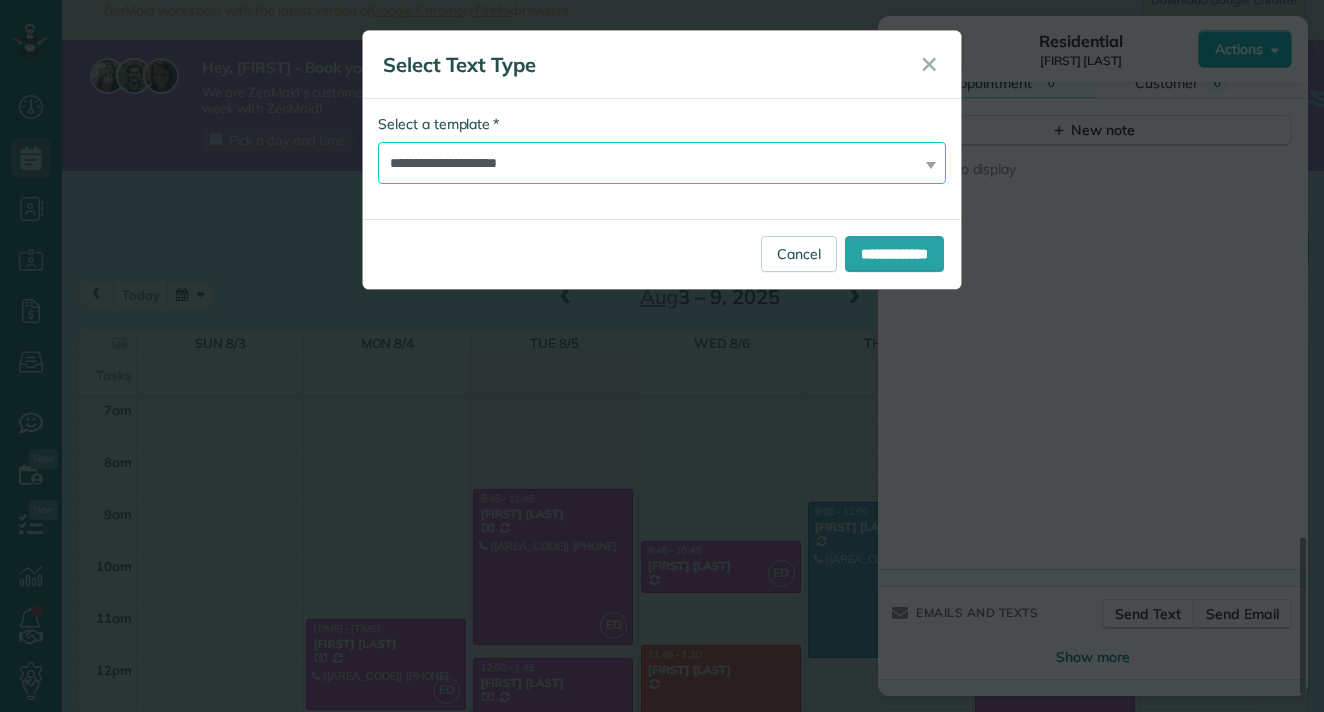 select on "*******" 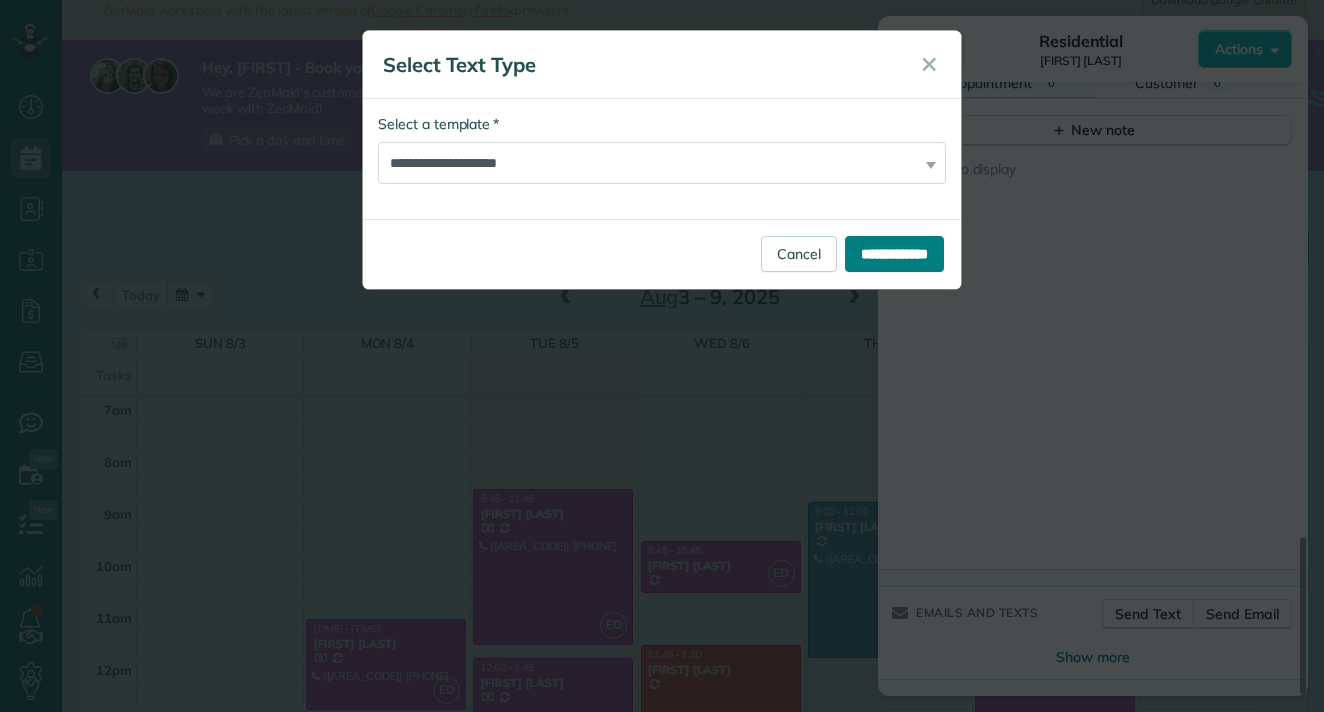 click on "**********" at bounding box center (894, 254) 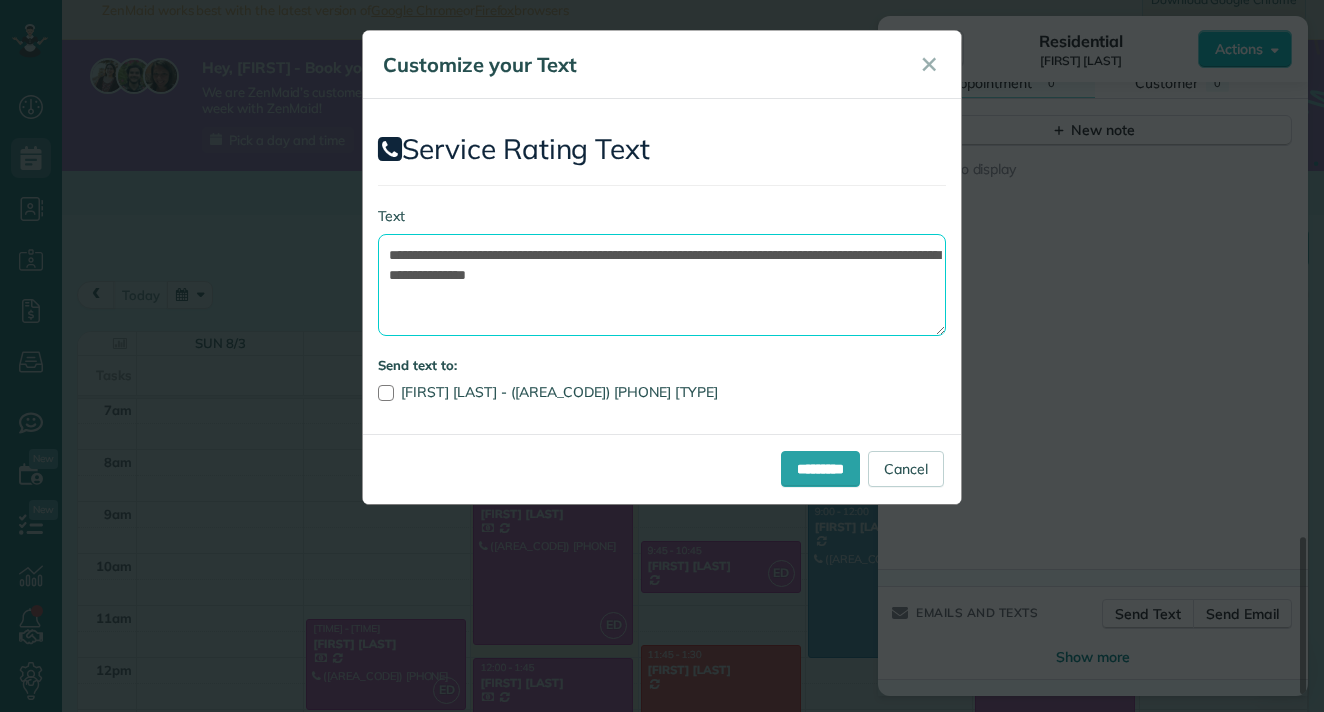 drag, startPoint x: 745, startPoint y: 295, endPoint x: 723, endPoint y: 282, distance: 25.553865 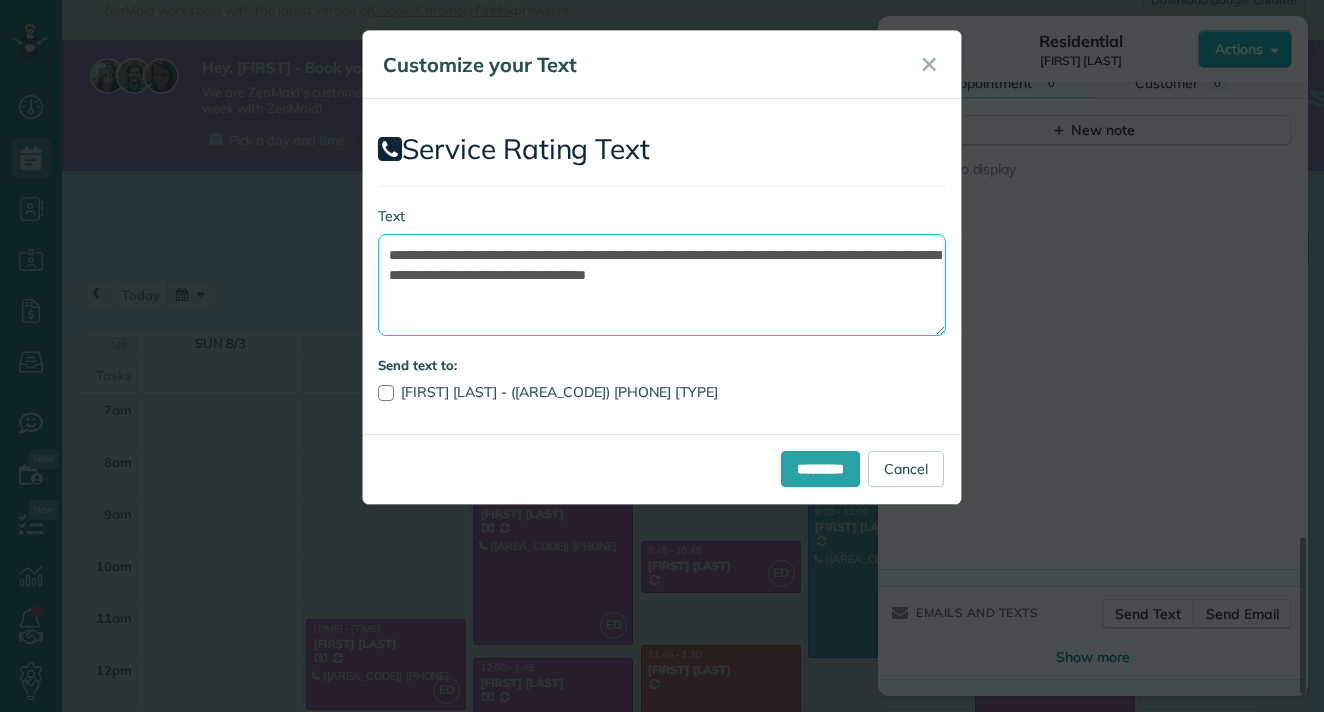 drag, startPoint x: 554, startPoint y: 274, endPoint x: 397, endPoint y: 276, distance: 157.01274 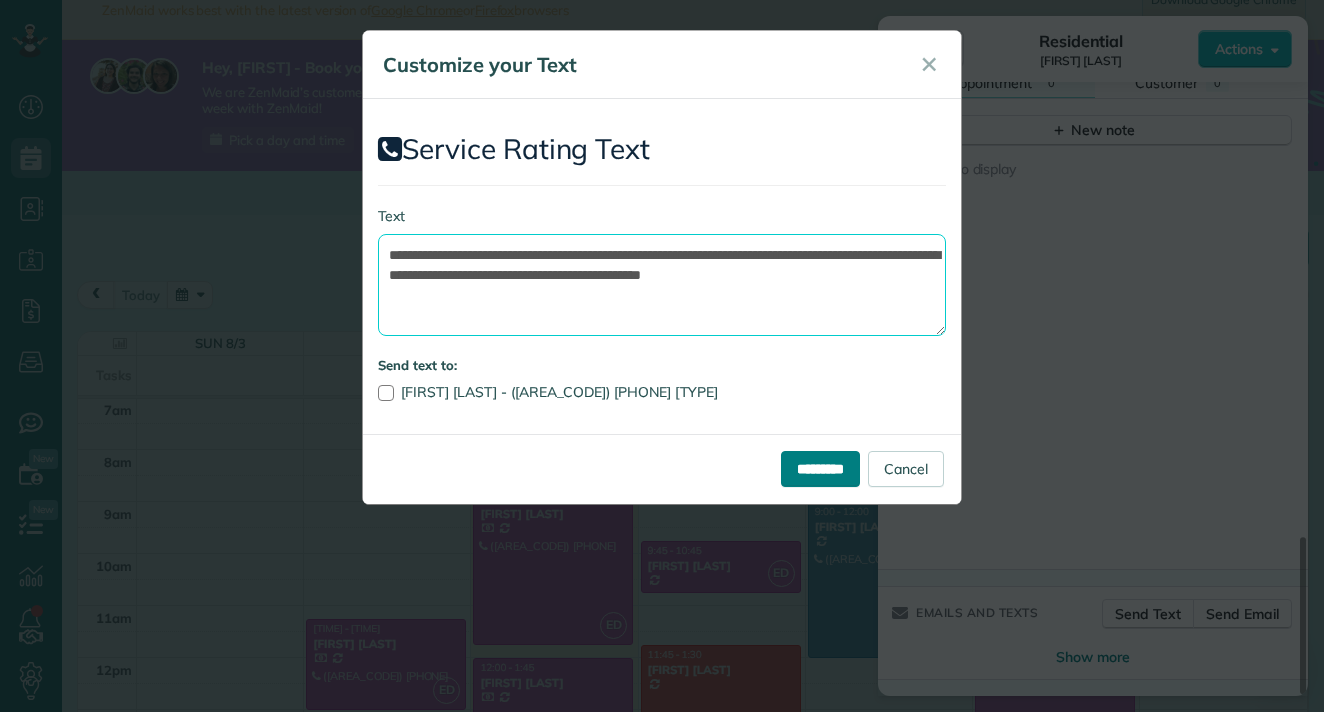 type on "**********" 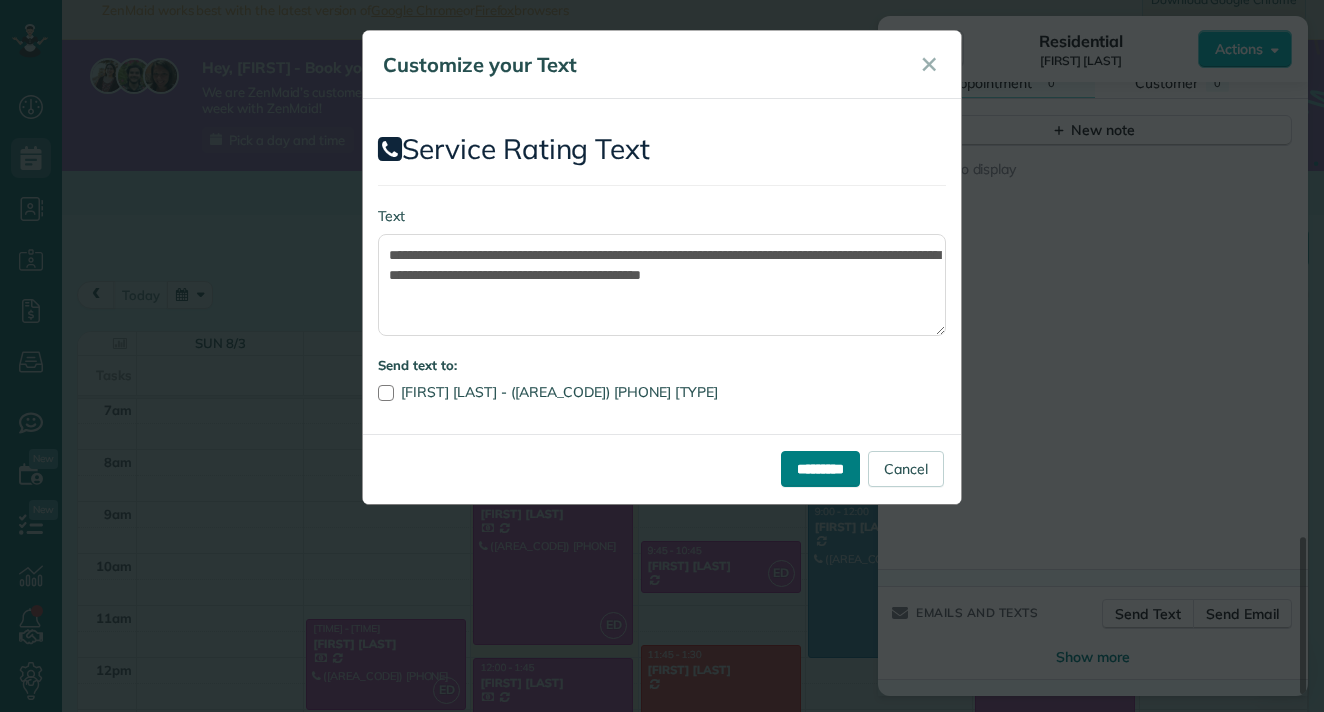 click on "*********" at bounding box center [820, 469] 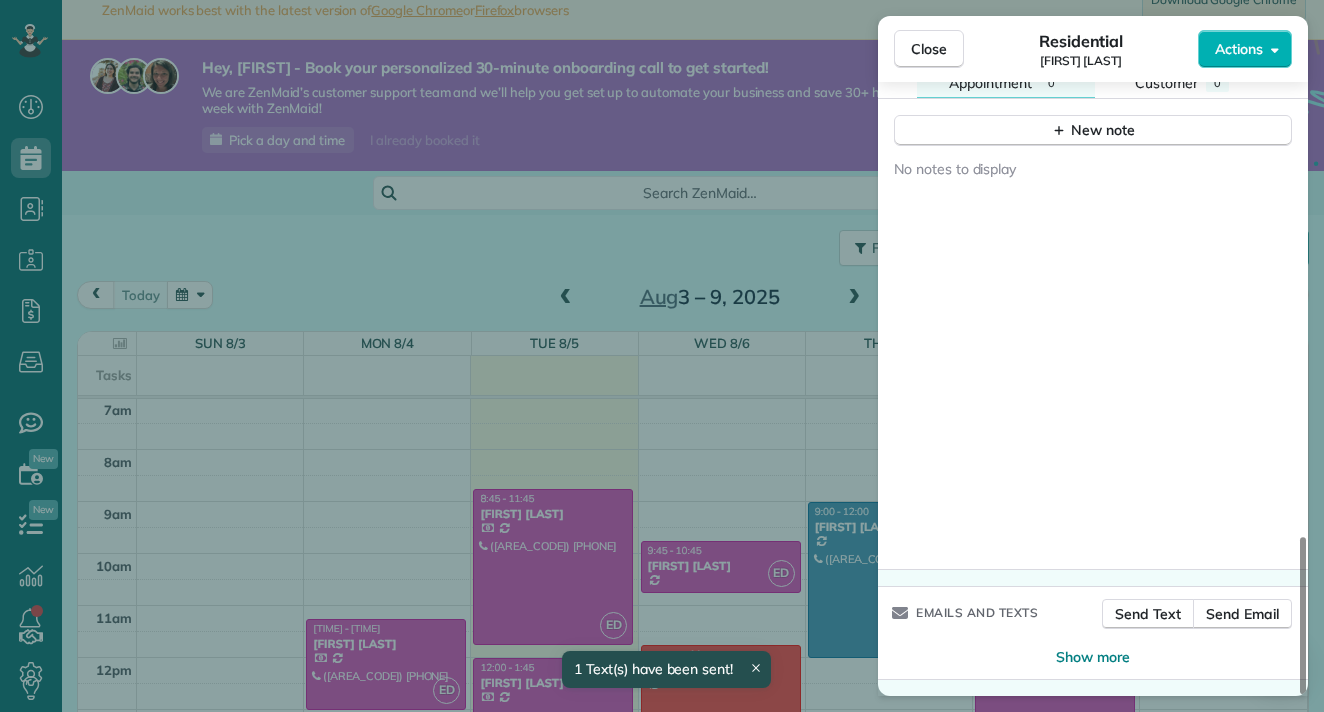scroll, scrollTop: 365, scrollLeft: 0, axis: vertical 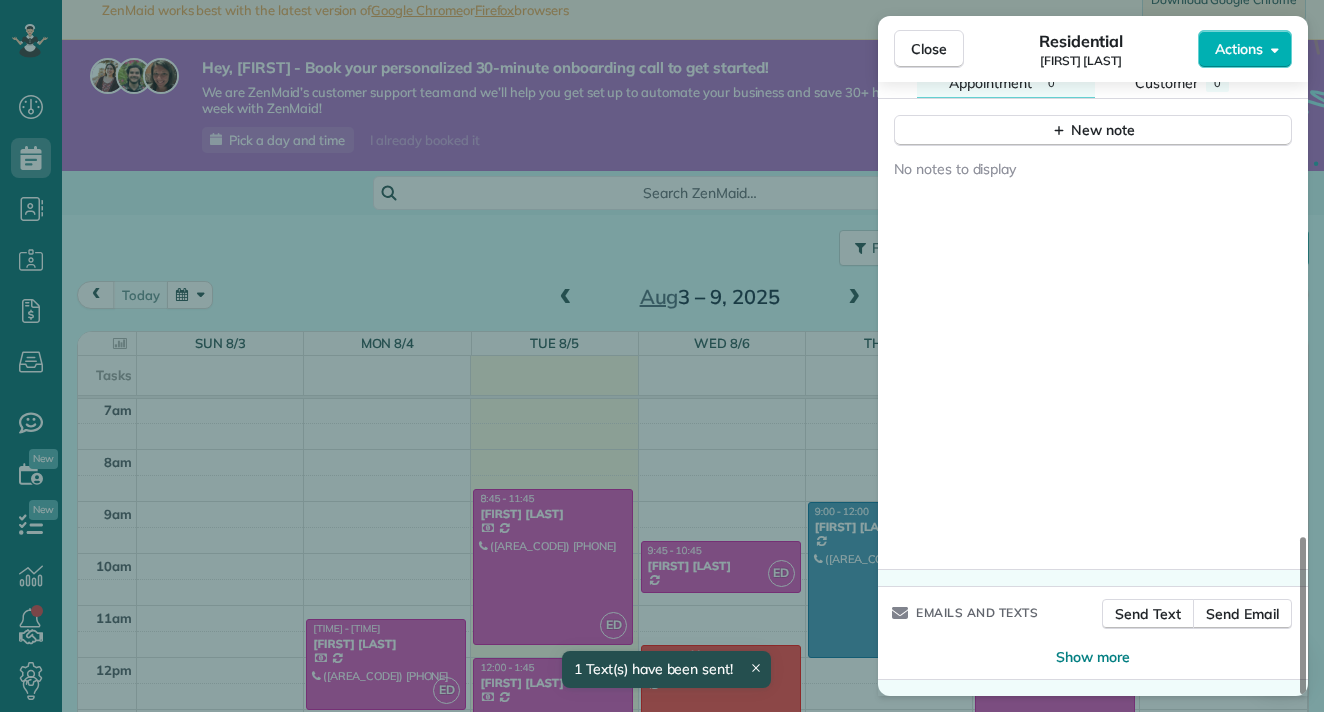 click on "Close Residential [FIRST] [LAST] Actions Status Active [FIRST] [LAST] · Open profile MOBILE ([AREA_CODE]) [PHONE] Copy No email on record Add email View Details Residential [DAY_OF_WEEK], [MONTH] [DAY], [YEAR] ( [TIME_REFERENCE] ) [TIME] [TIME] [DURATION] Repeats [FREQUENCY] Edit recurring service Next ([MONTH] [DAY]) [NUMBER] [STREET] [CITY] [STATE] [POSTAL_CODE] Open access information Service was not rated yet Cleaners Time in and out Assign Invite Cleaners [FIRST] [LAST] [TIME] [TIME] Checklist Try Now Keep this appointment up to your standards. Stay on top of every detail, keep your cleaners organised, and your client happy. Assign a checklist Watch a 5 min demo Billing Billing actions Service Service Price ([QUANTITY]x $[PRICE]) $[PRICE] Add an item Overcharge $[PRICE] Discount $[PRICE] Coupon discount - Primary tax - Secondary tax - Total appointment price $[PRICE] Tips collected $[PRICE] Paid Total including tip $[PRICE] Get paid online in no-time! Send an invoice and reward your cleaners with tips Charge customer credit card Appointment custom fields Reason for Skip - -" at bounding box center (662, 356) 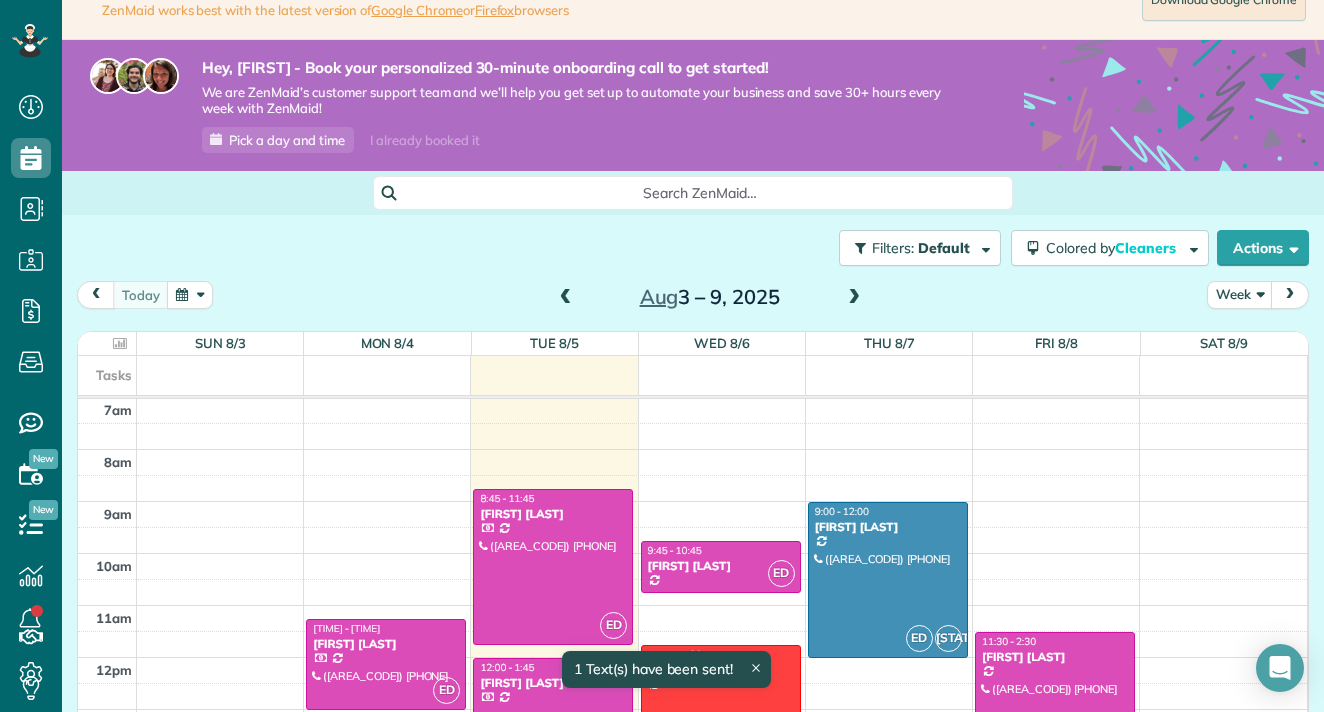 scroll, scrollTop: 0, scrollLeft: 0, axis: both 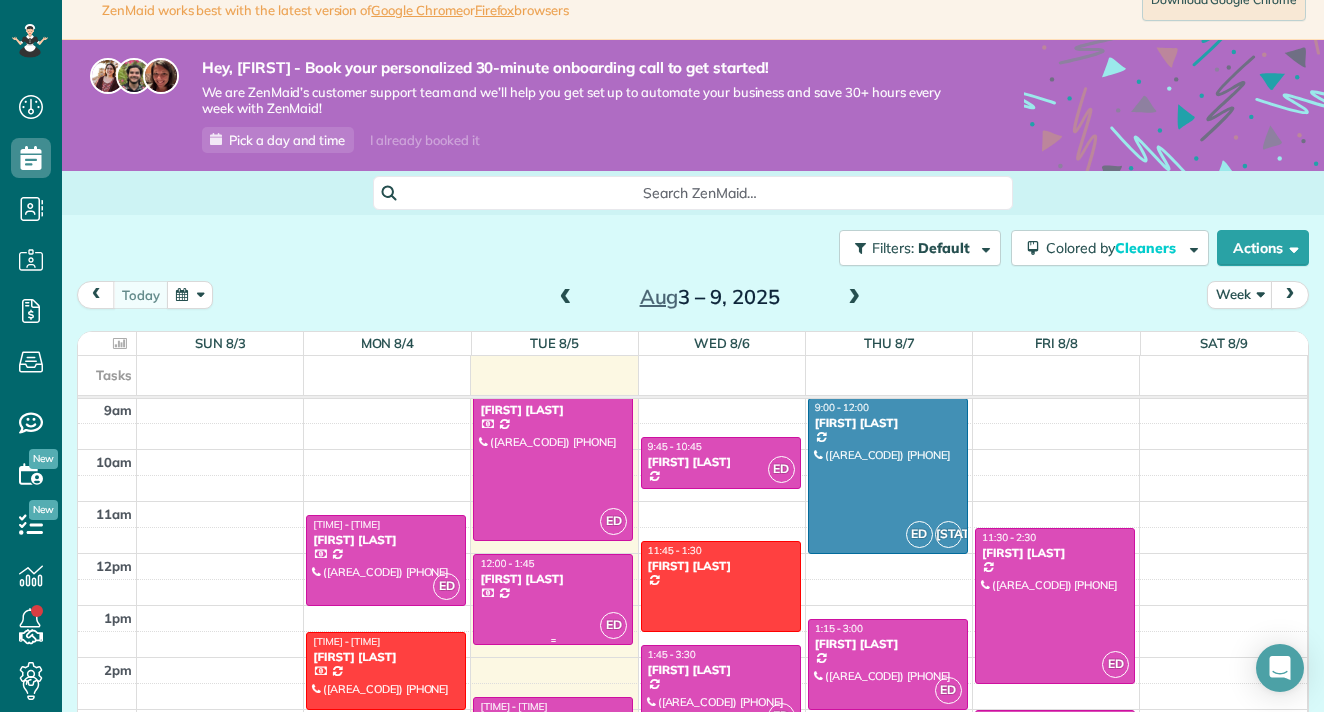 click on "[FIRST] [LAST]" at bounding box center (553, 579) 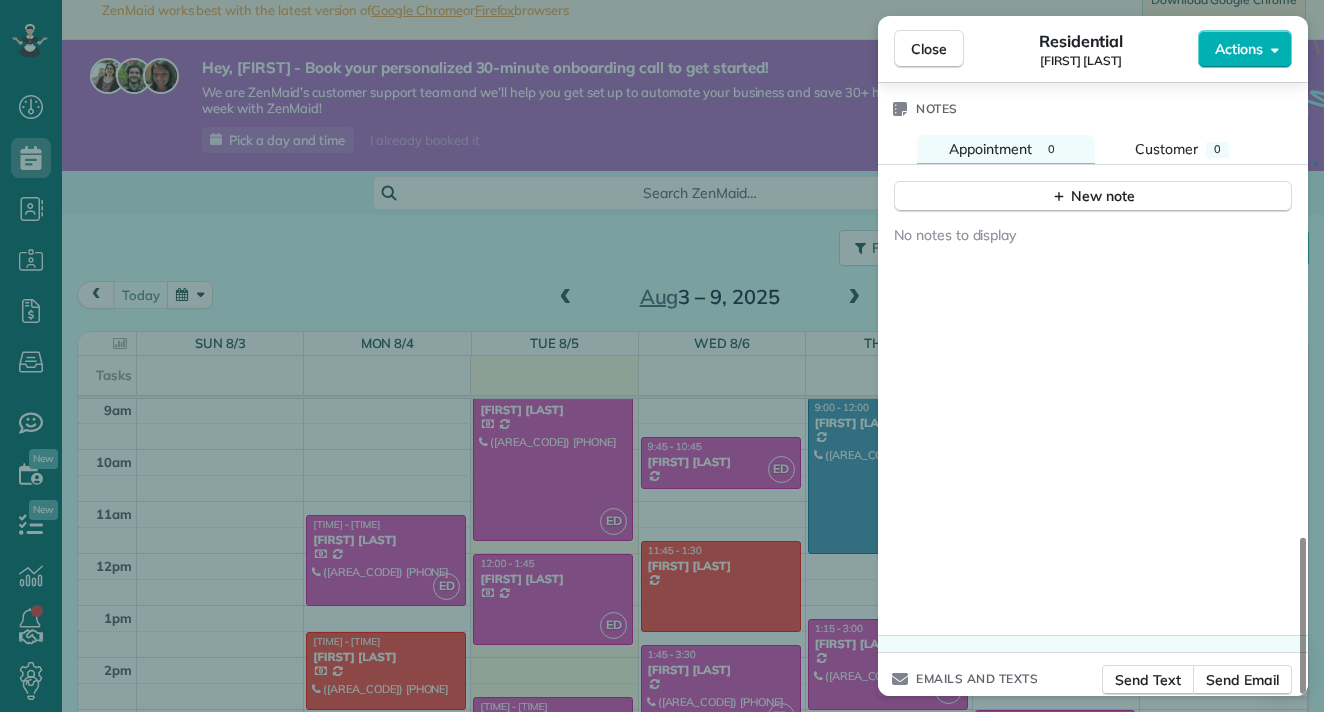 scroll, scrollTop: 1784, scrollLeft: 0, axis: vertical 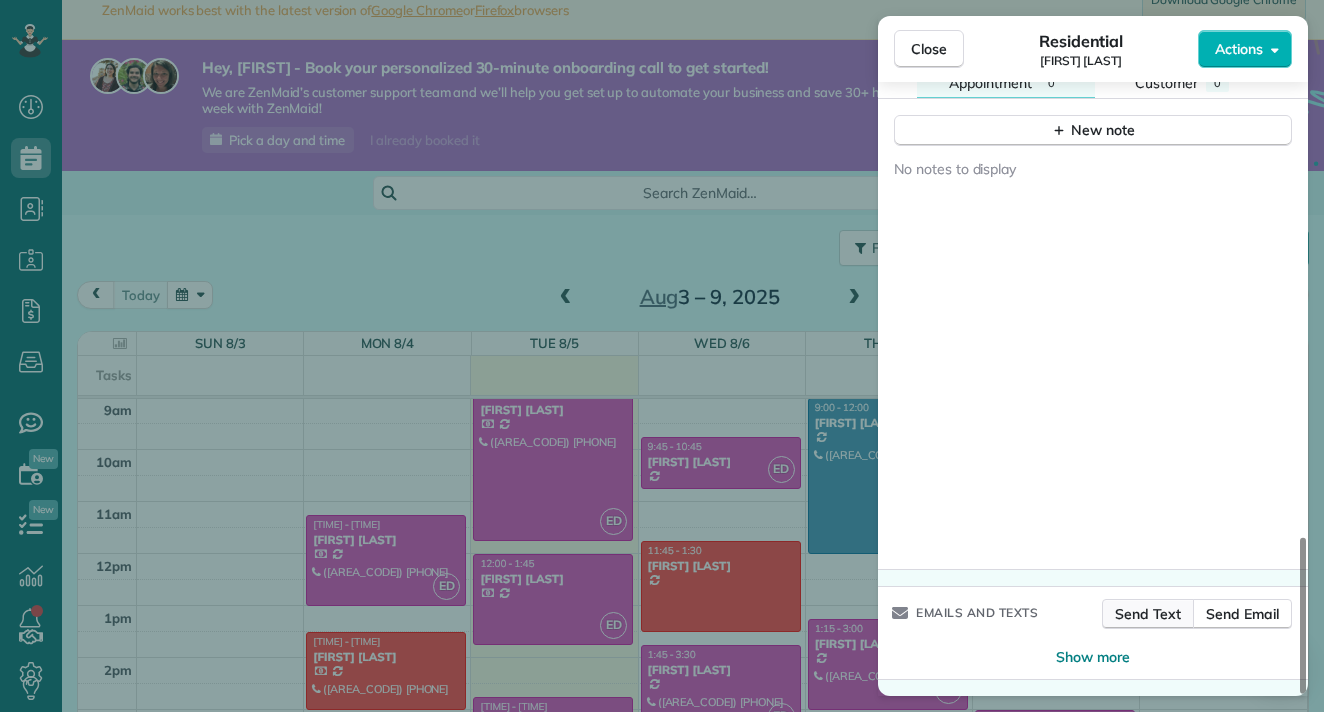 click on "Send Text" at bounding box center (1148, 614) 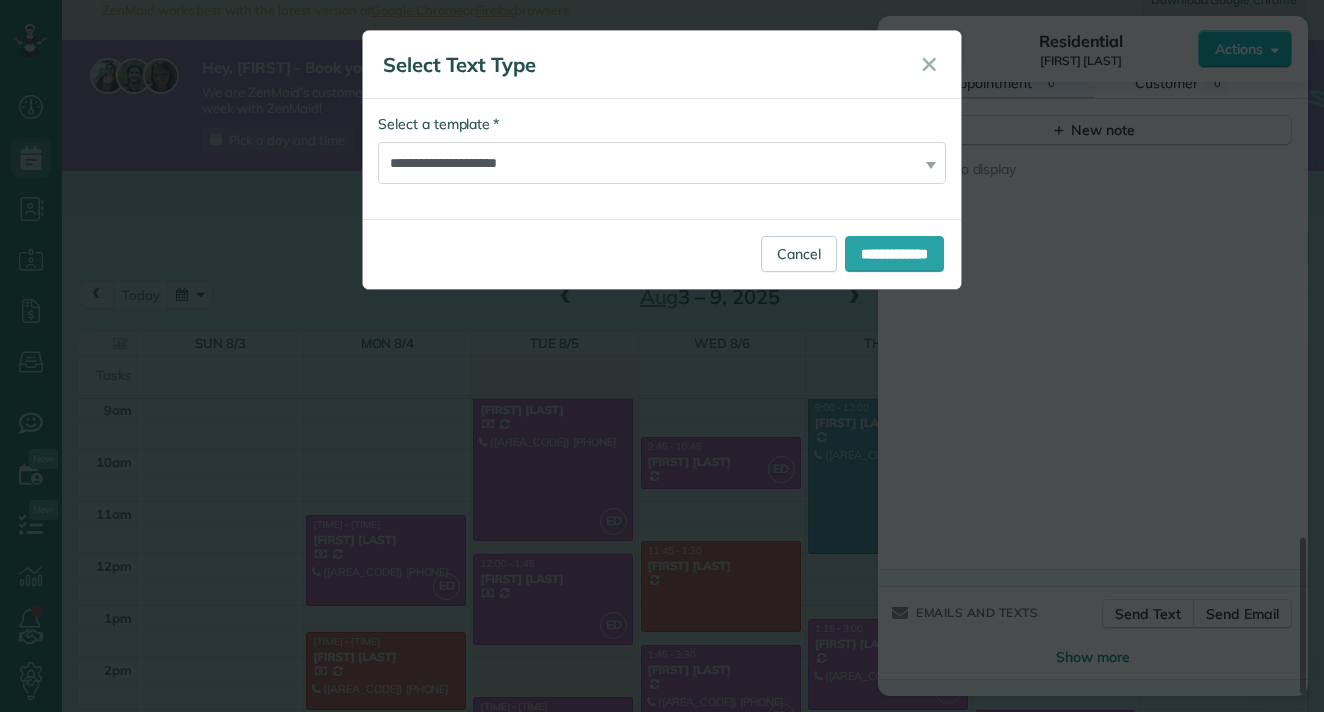 click on "**********" at bounding box center (662, 356) 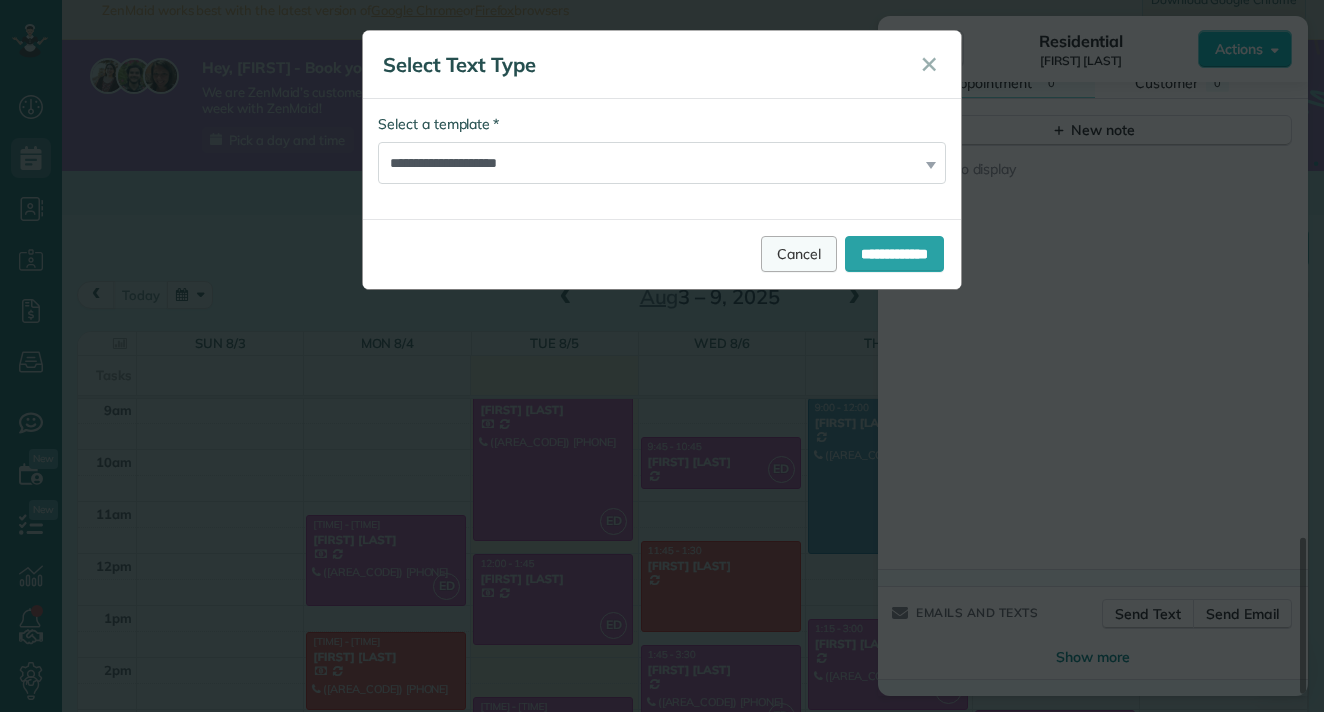 click on "Cancel" at bounding box center (799, 254) 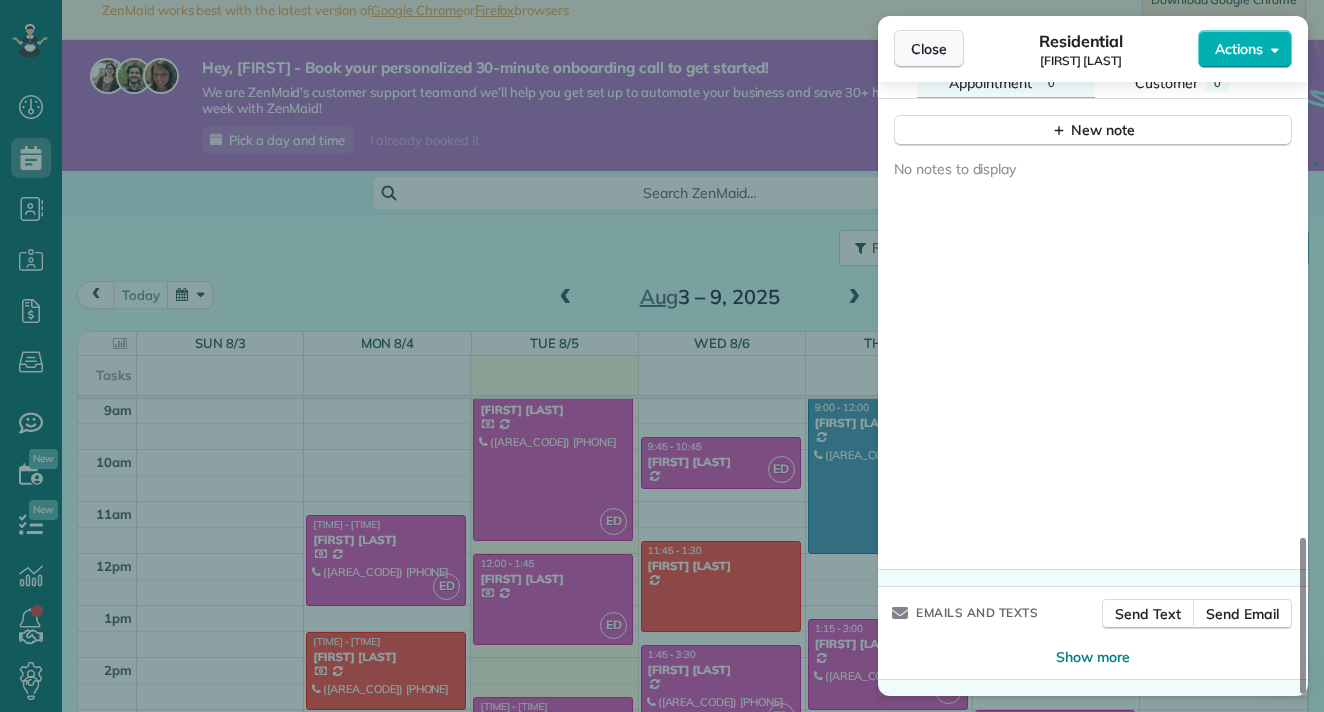 click on "Close" at bounding box center (929, 49) 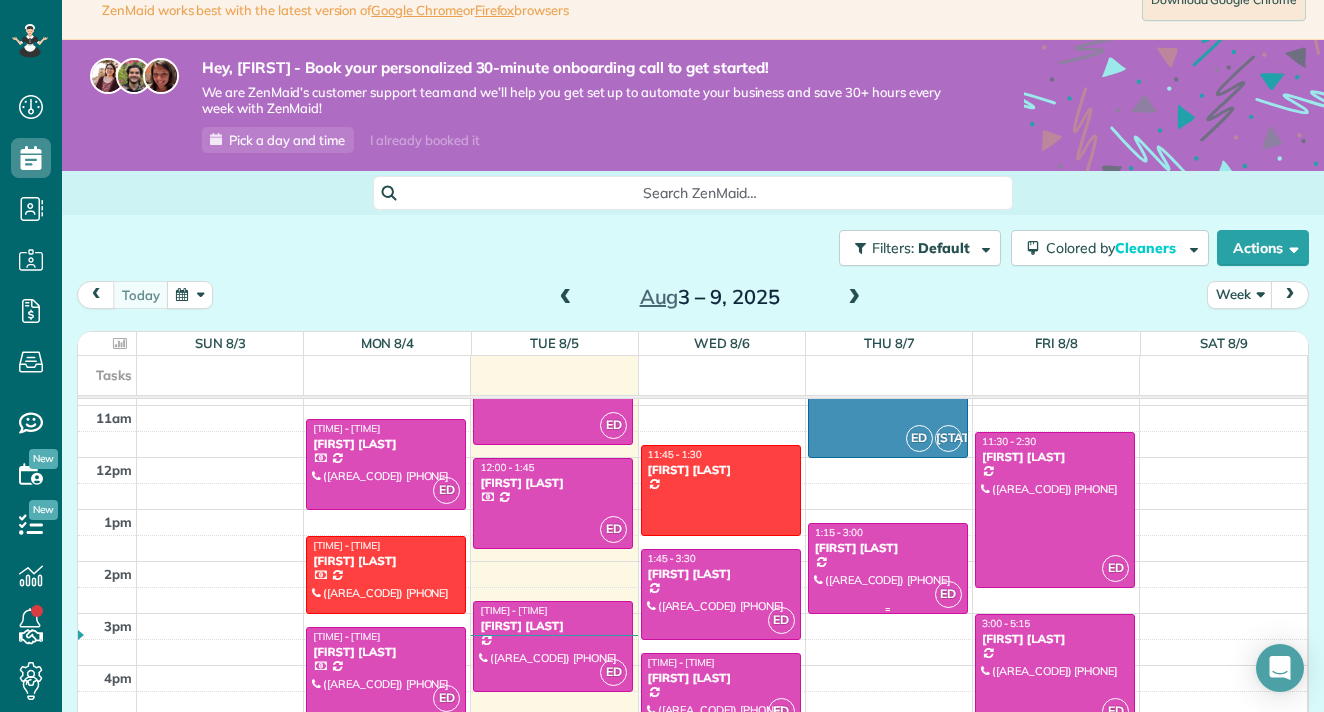 scroll, scrollTop: 568, scrollLeft: 0, axis: vertical 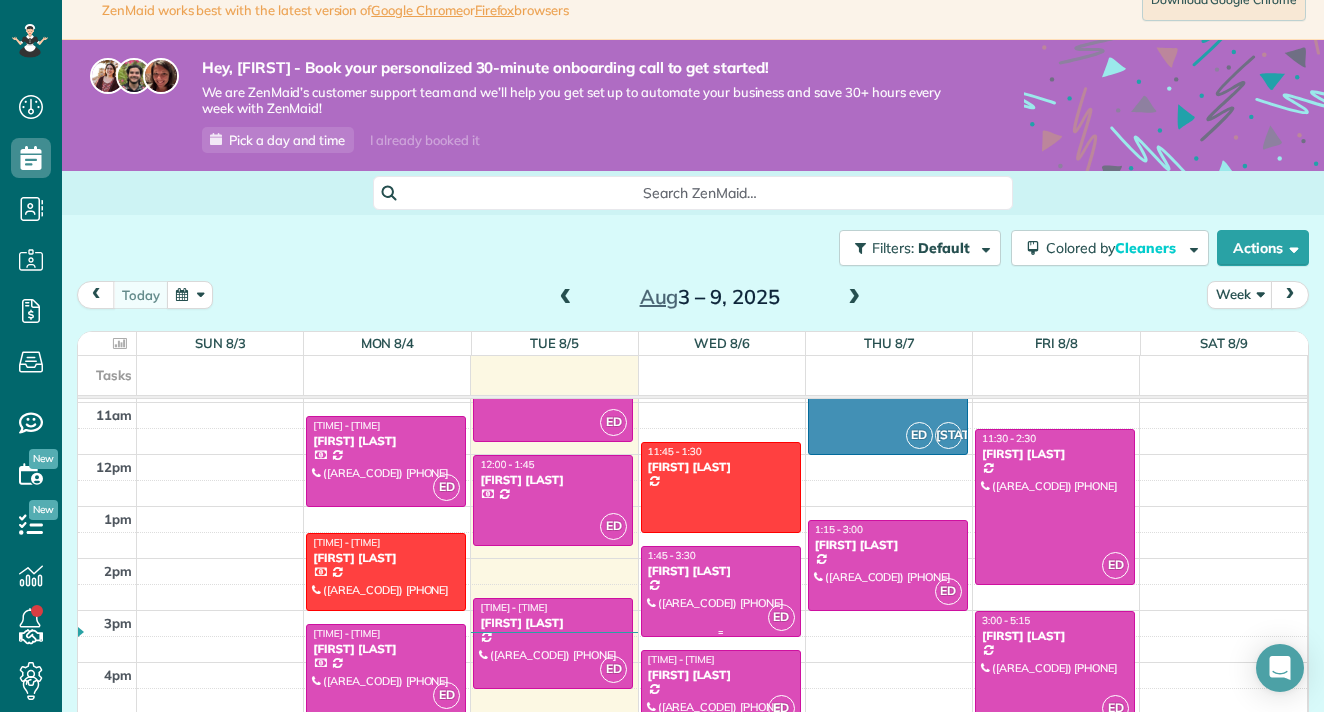 click at bounding box center [721, 591] 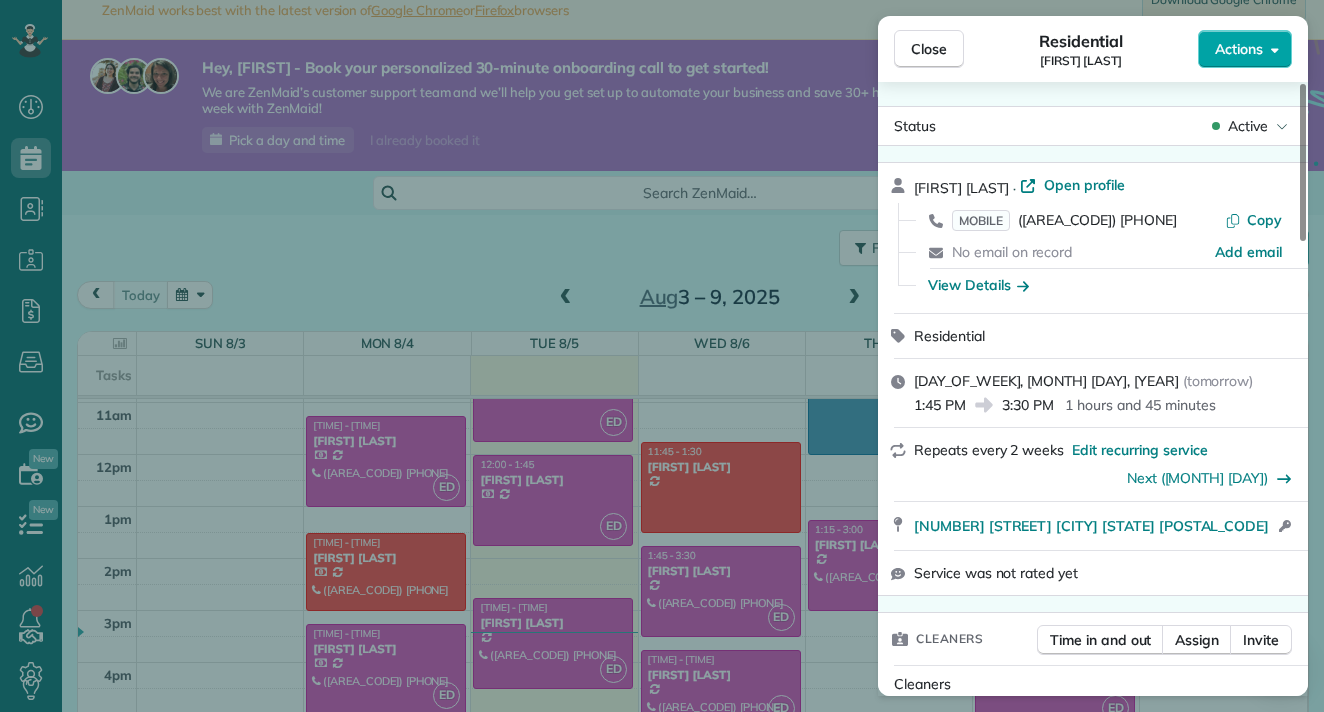 scroll, scrollTop: 0, scrollLeft: 0, axis: both 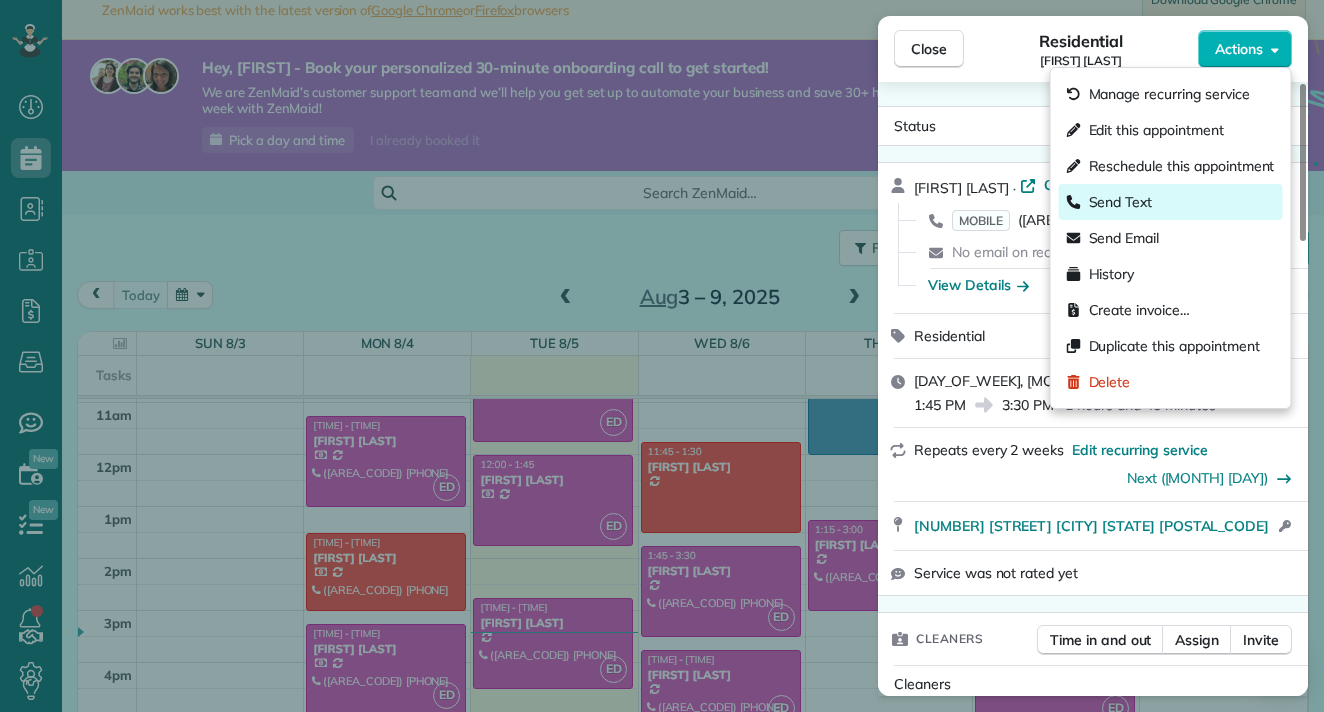click on "Send Text" at bounding box center [1171, 202] 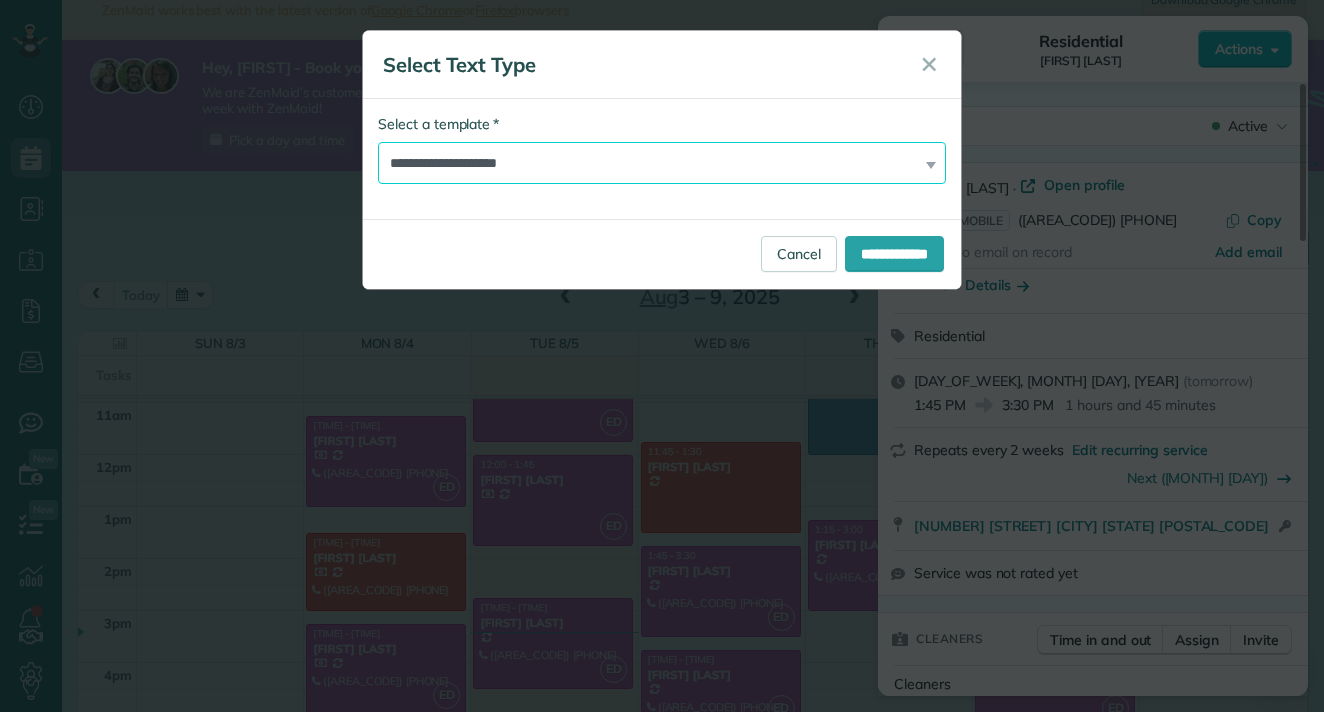 select on "*******" 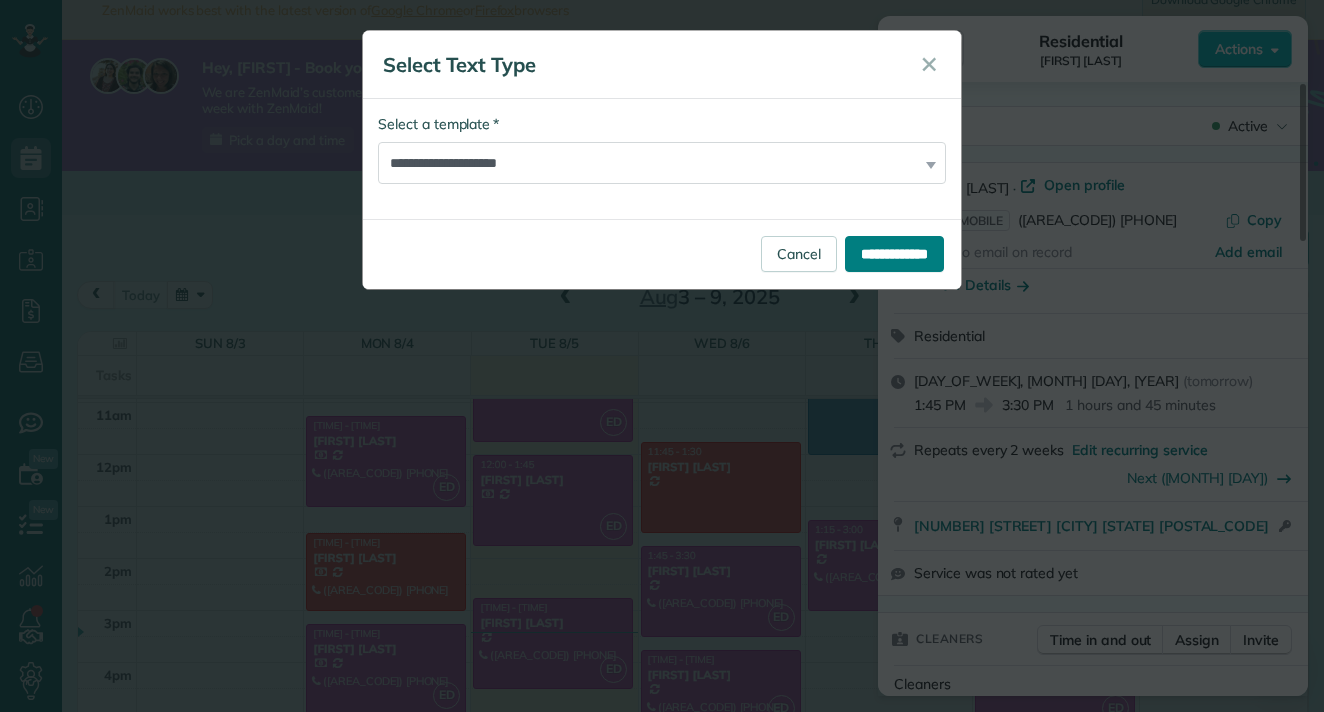 click on "**********" at bounding box center [894, 254] 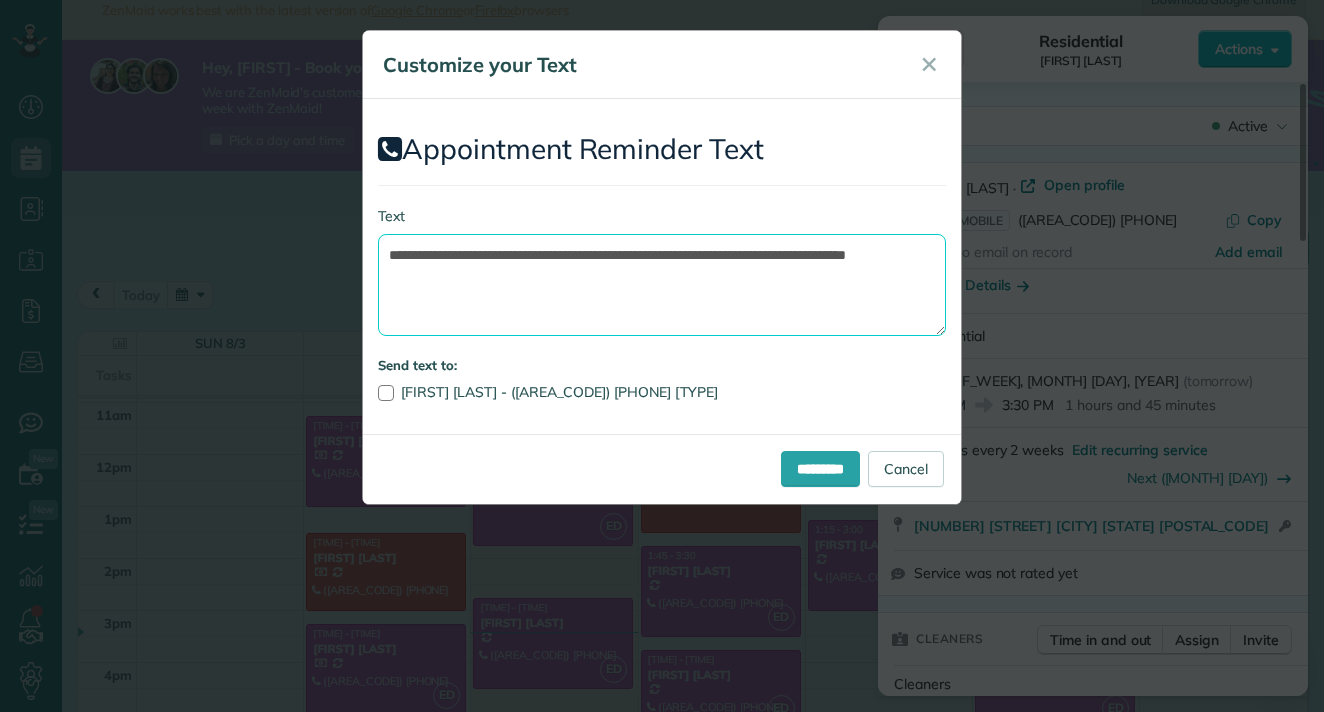 drag, startPoint x: 423, startPoint y: 253, endPoint x: 351, endPoint y: 253, distance: 72 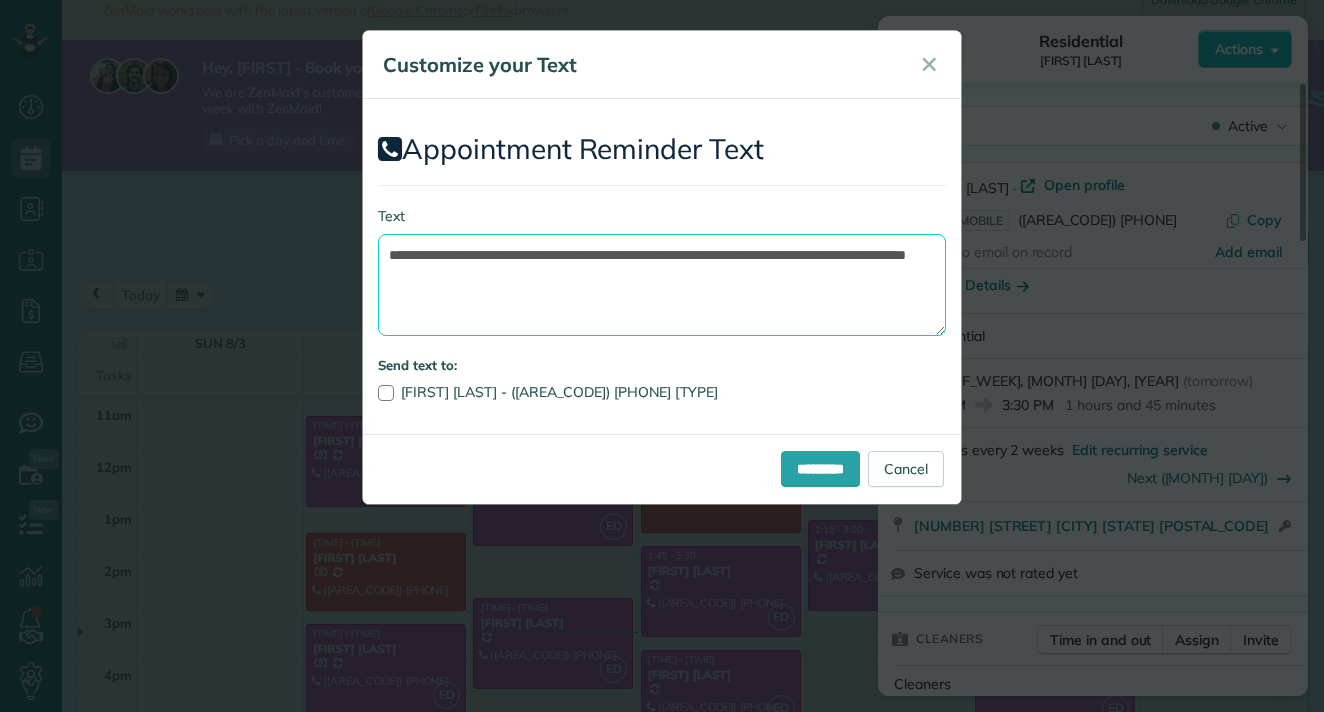 click on "**********" at bounding box center [662, 285] 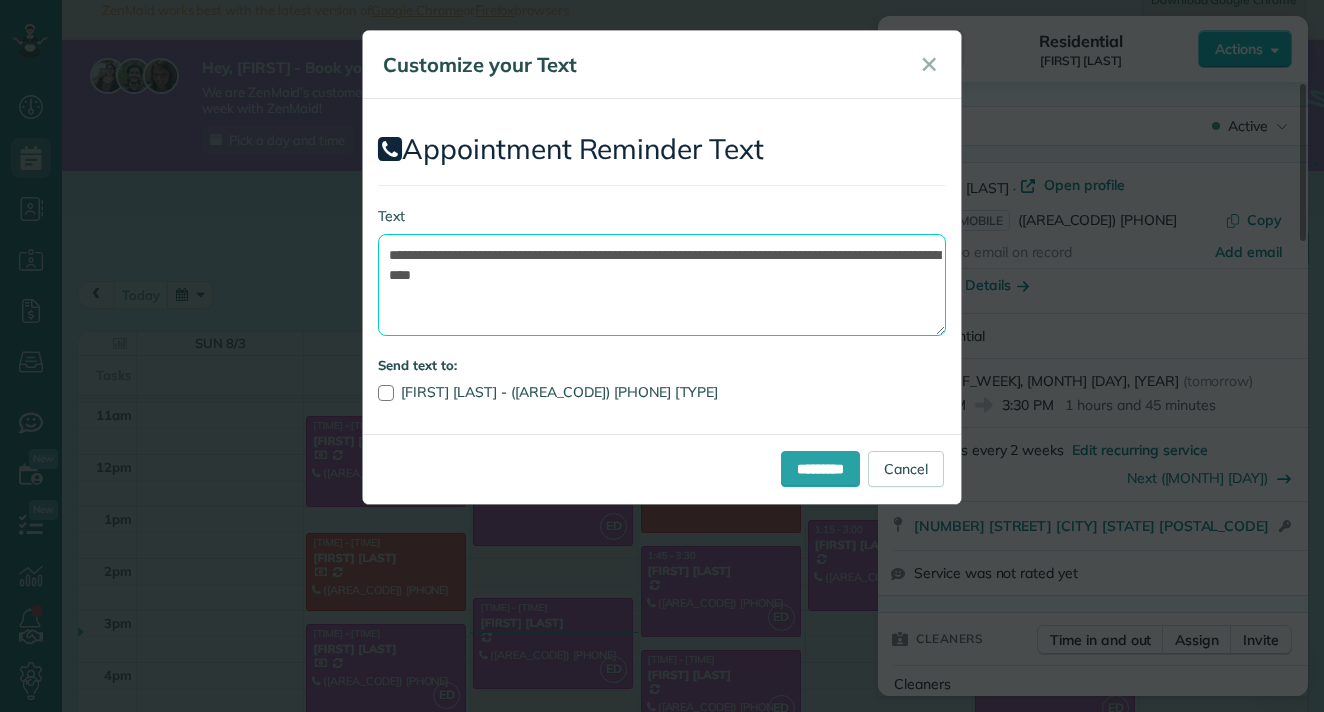 click on "**********" at bounding box center [662, 285] 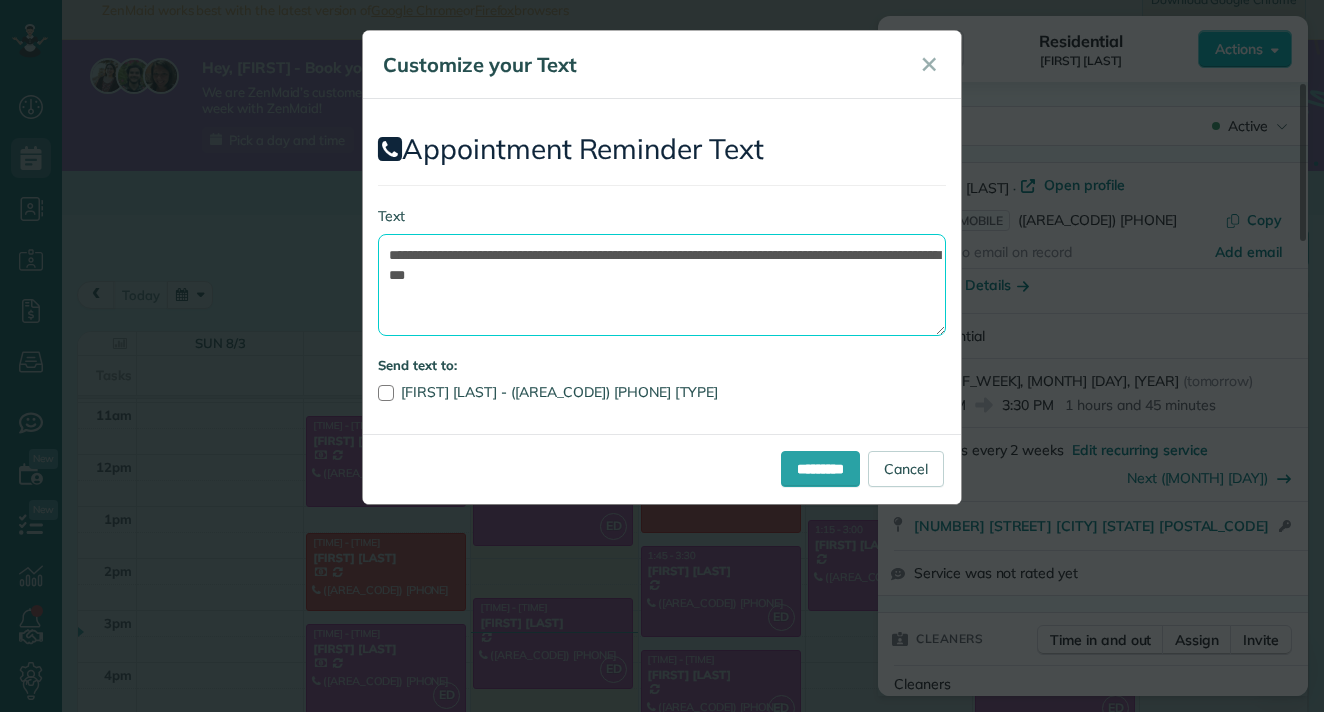click on "**********" at bounding box center [662, 285] 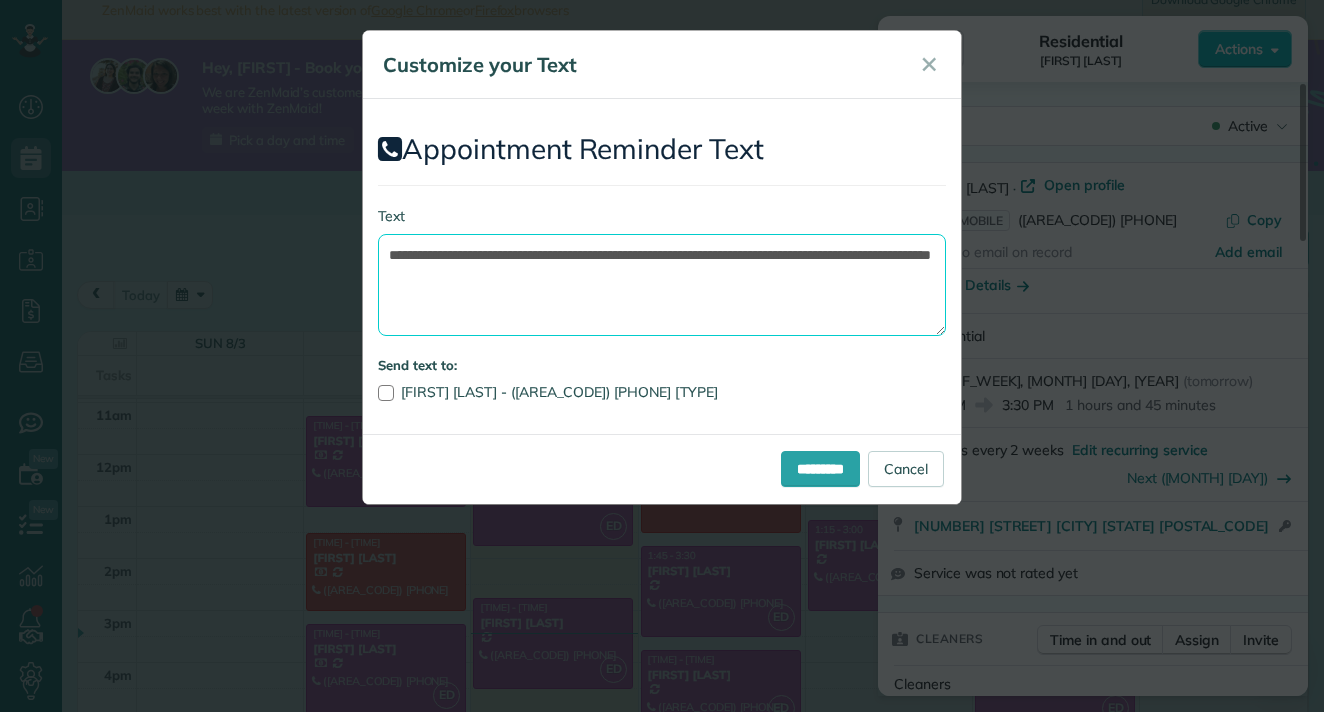 click on "**********" at bounding box center (662, 285) 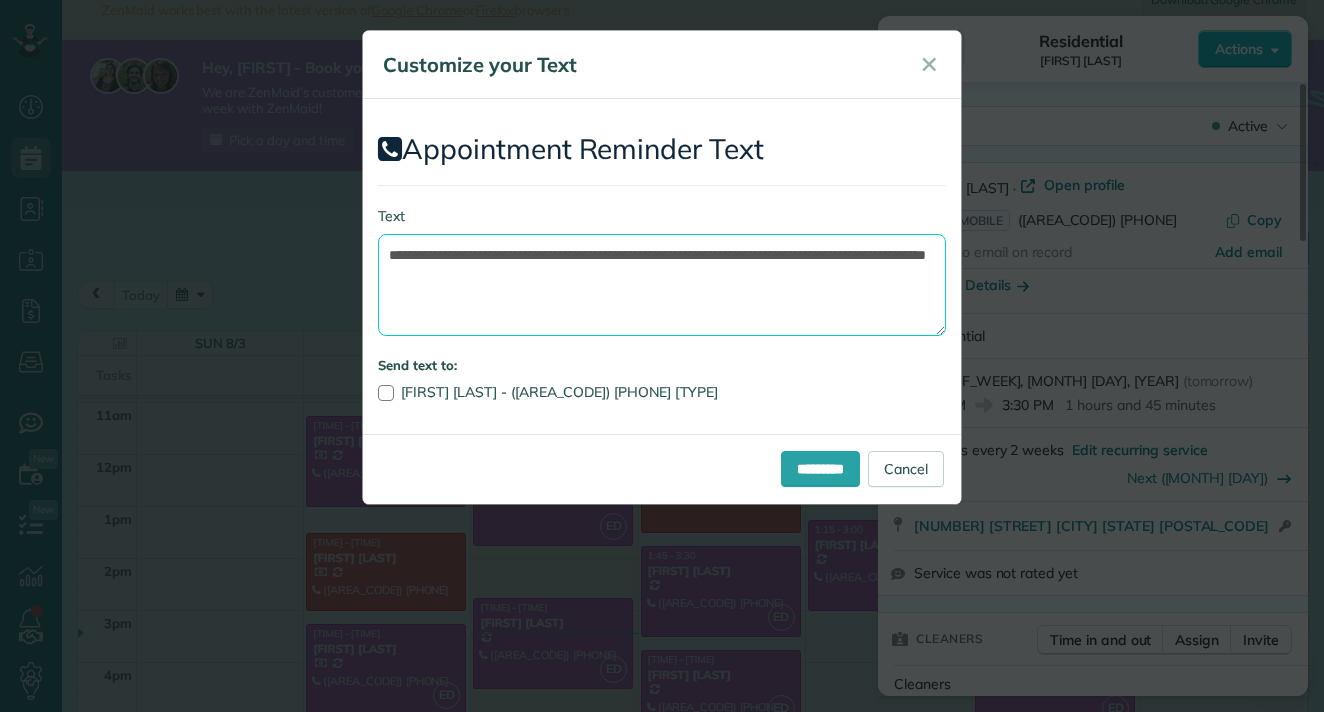 click on "**********" at bounding box center [662, 285] 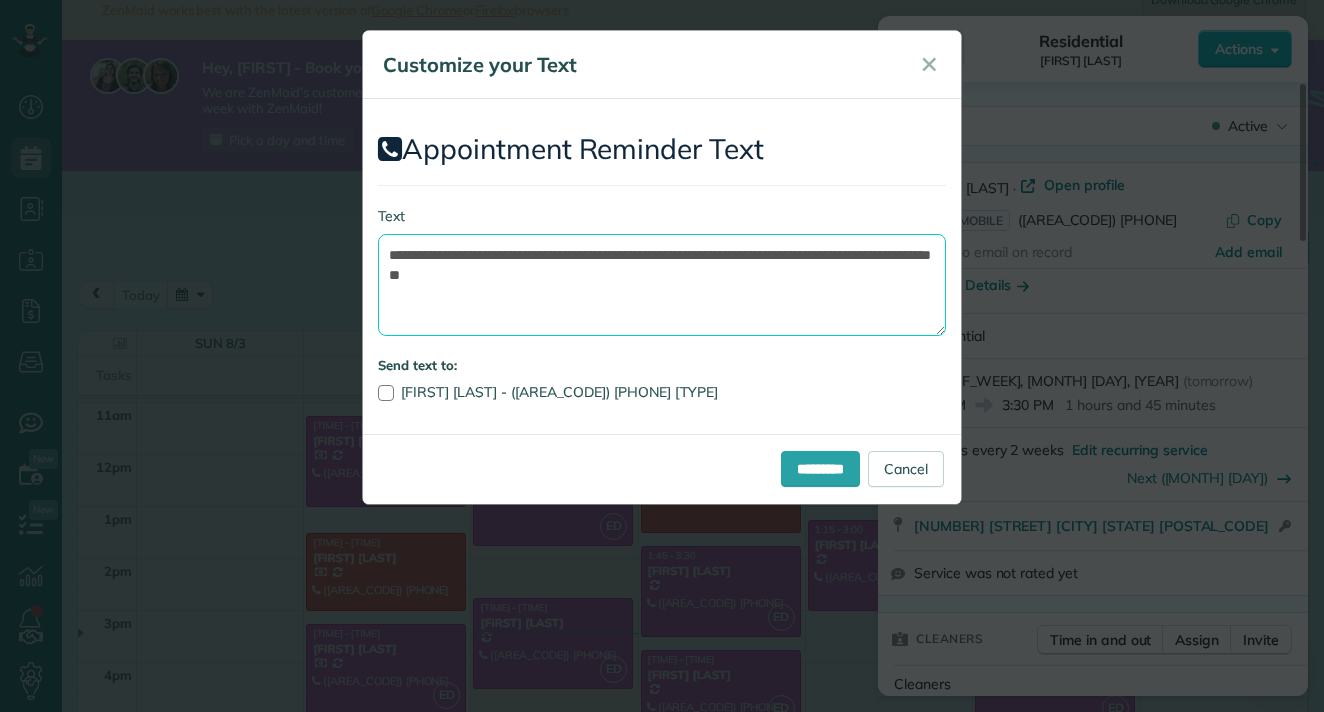 click on "**********" at bounding box center [662, 285] 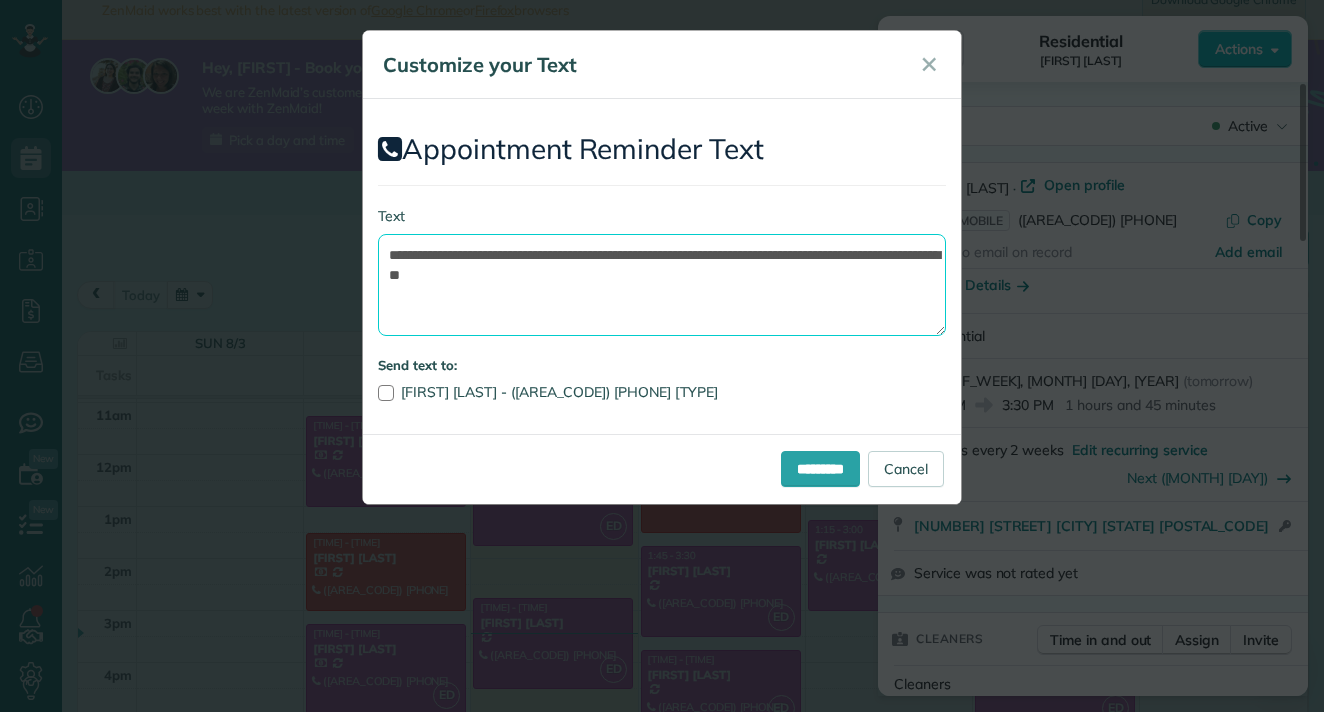 click on "**********" at bounding box center [662, 285] 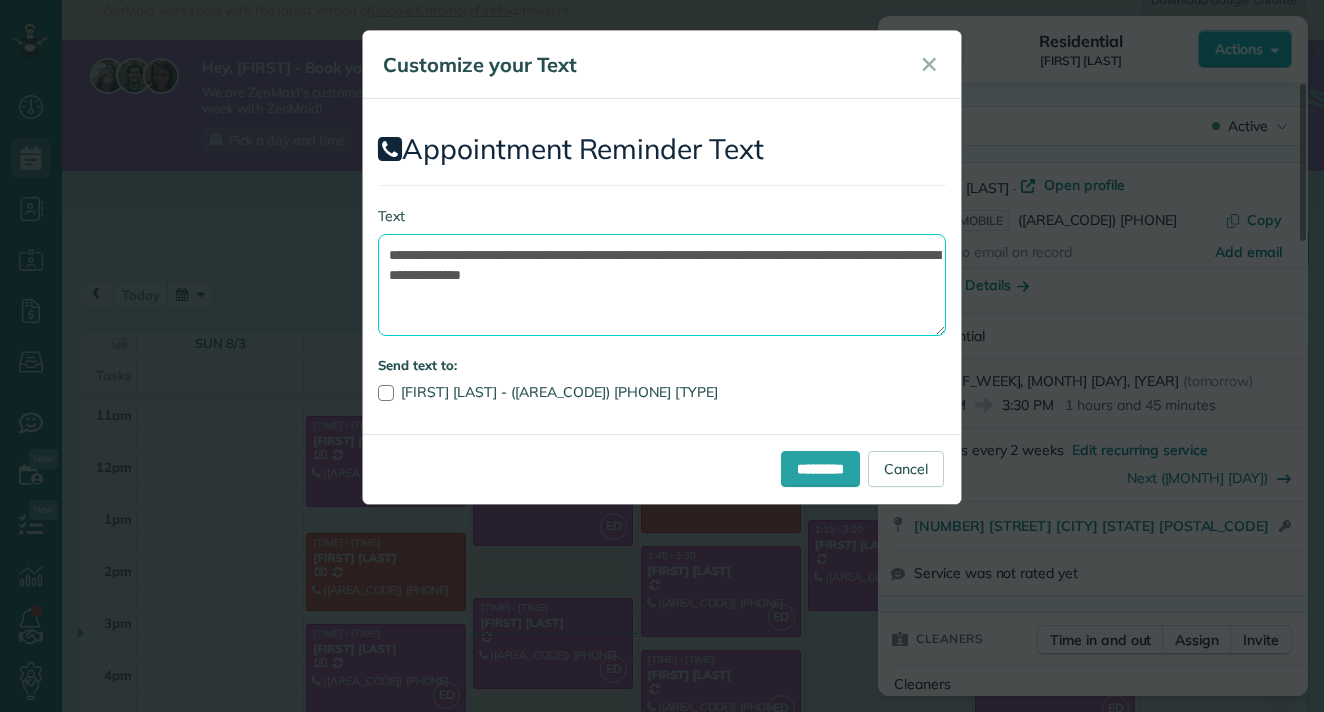 drag, startPoint x: 719, startPoint y: 274, endPoint x: 480, endPoint y: 279, distance: 239.05229 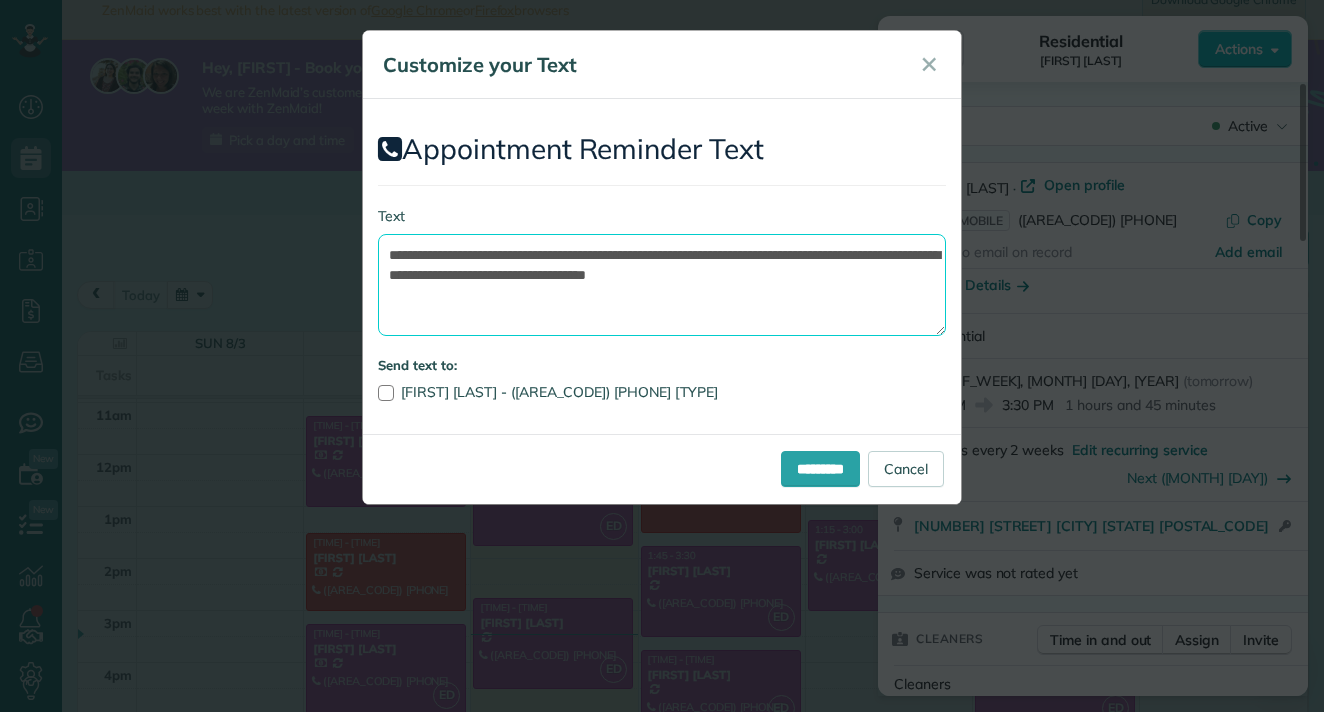 click on "**********" at bounding box center [662, 285] 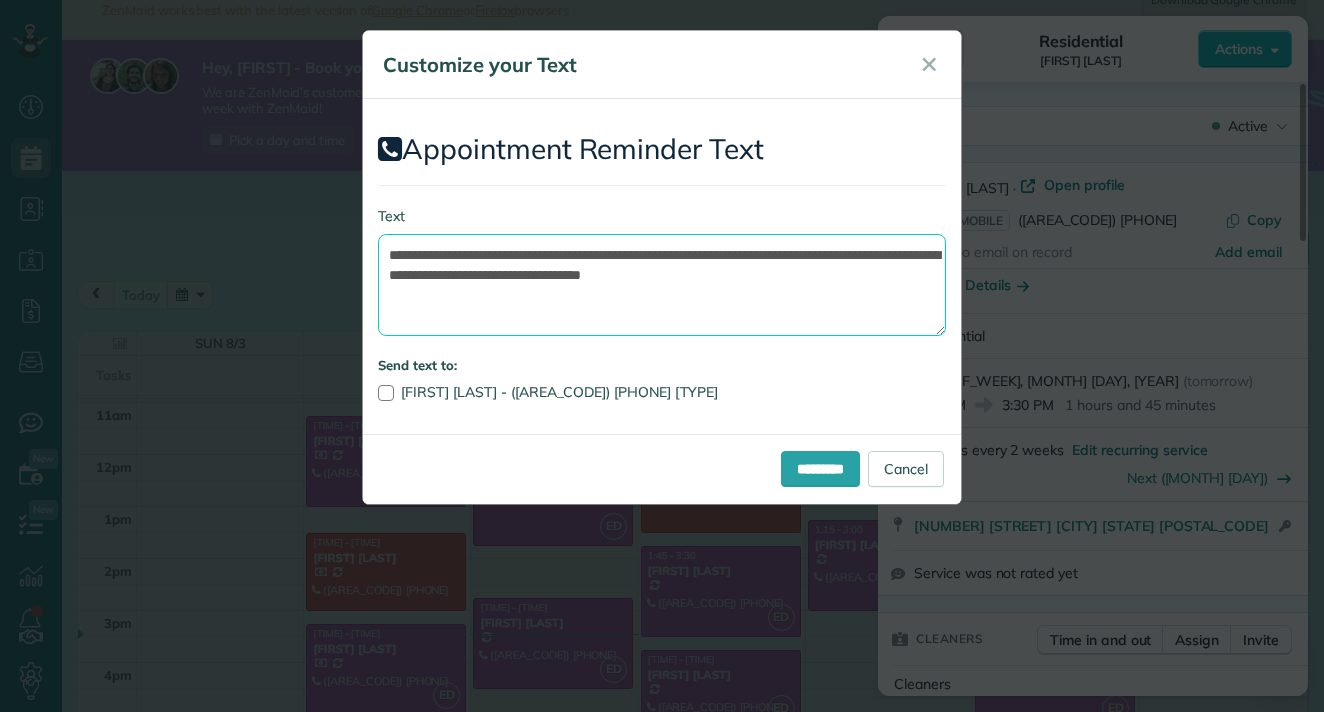 click on "**********" at bounding box center (662, 285) 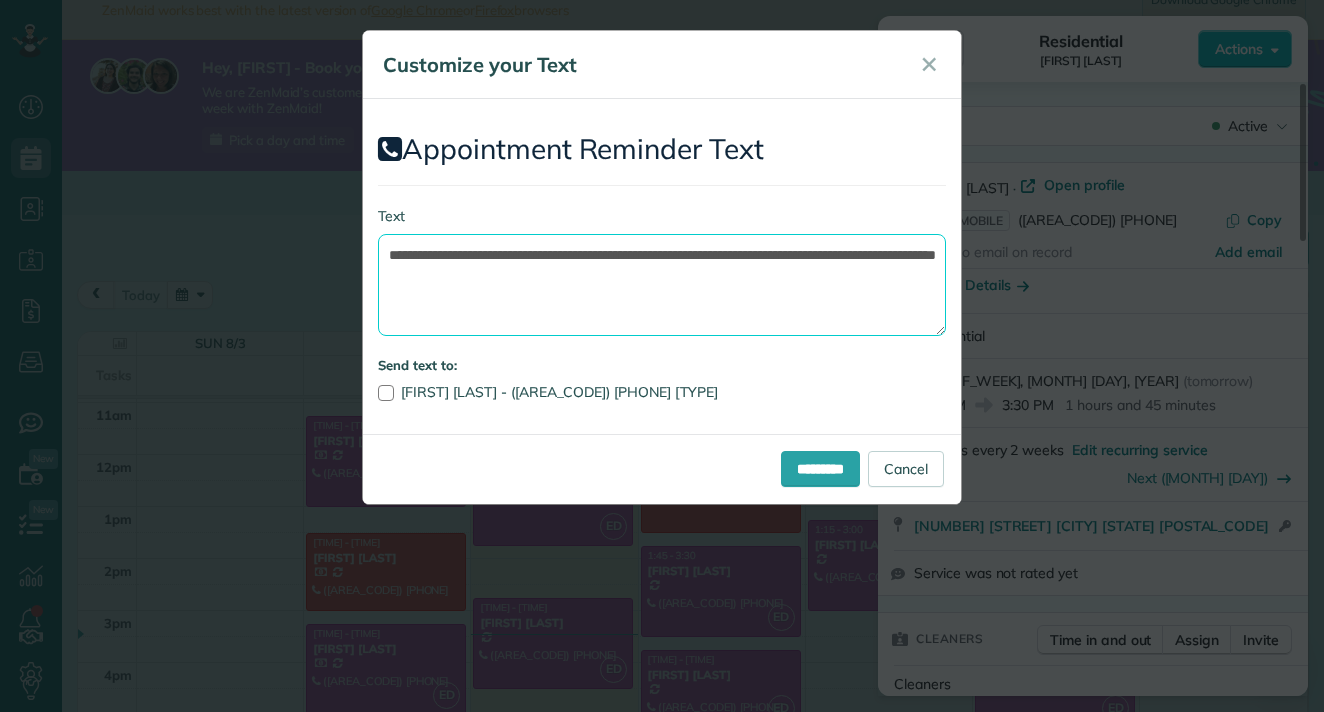 click on "**********" at bounding box center (662, 285) 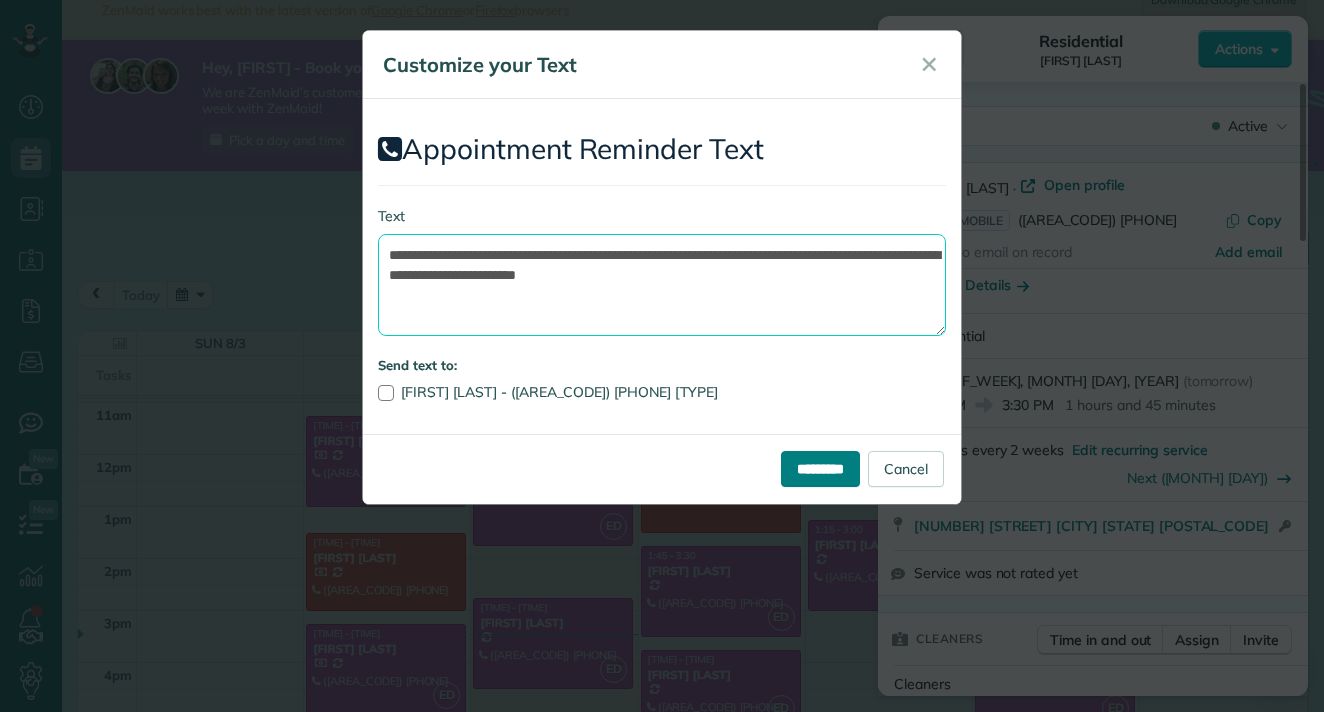 type on "**********" 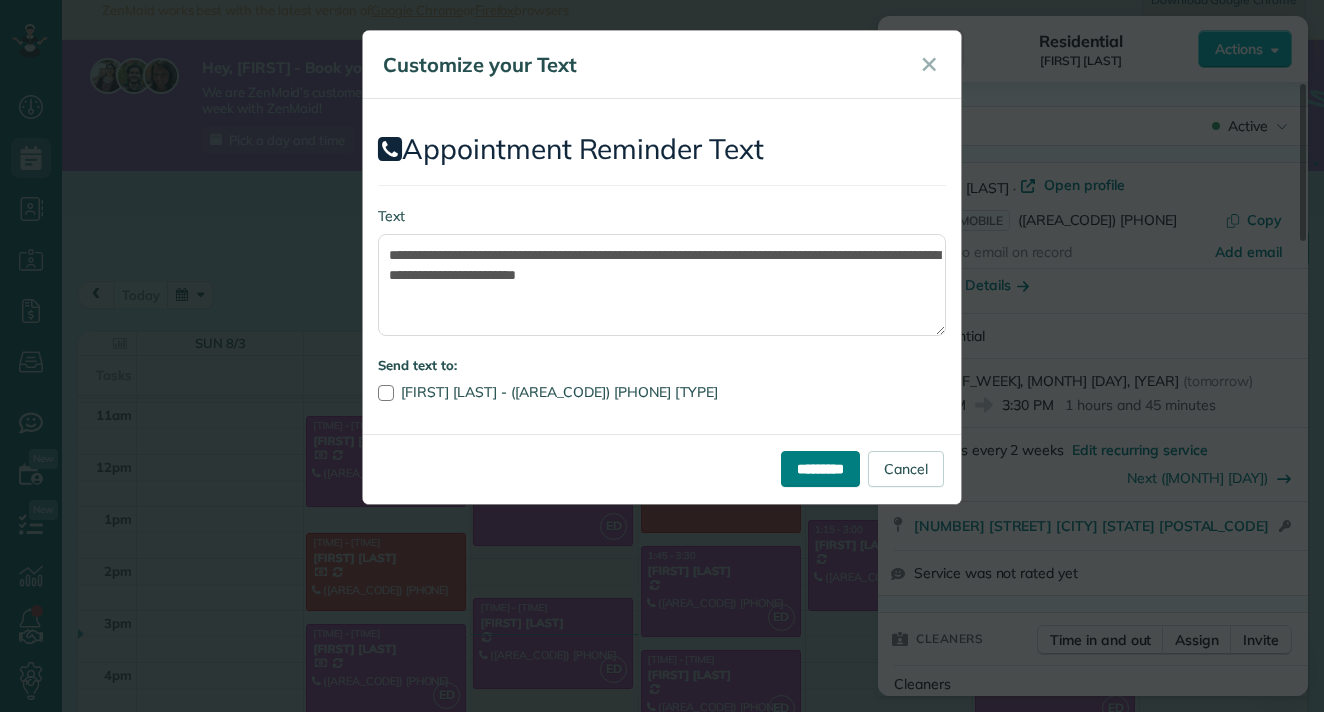 click on "*********" at bounding box center (820, 469) 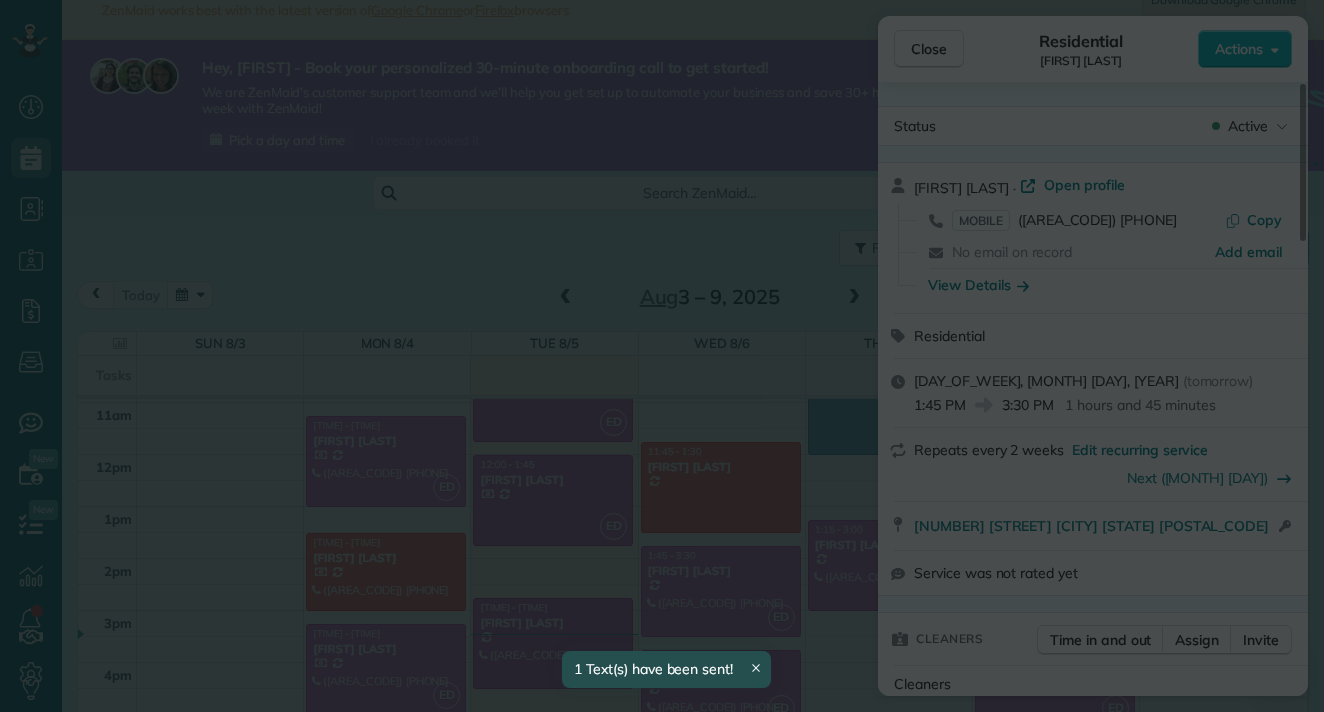 scroll, scrollTop: 568, scrollLeft: 0, axis: vertical 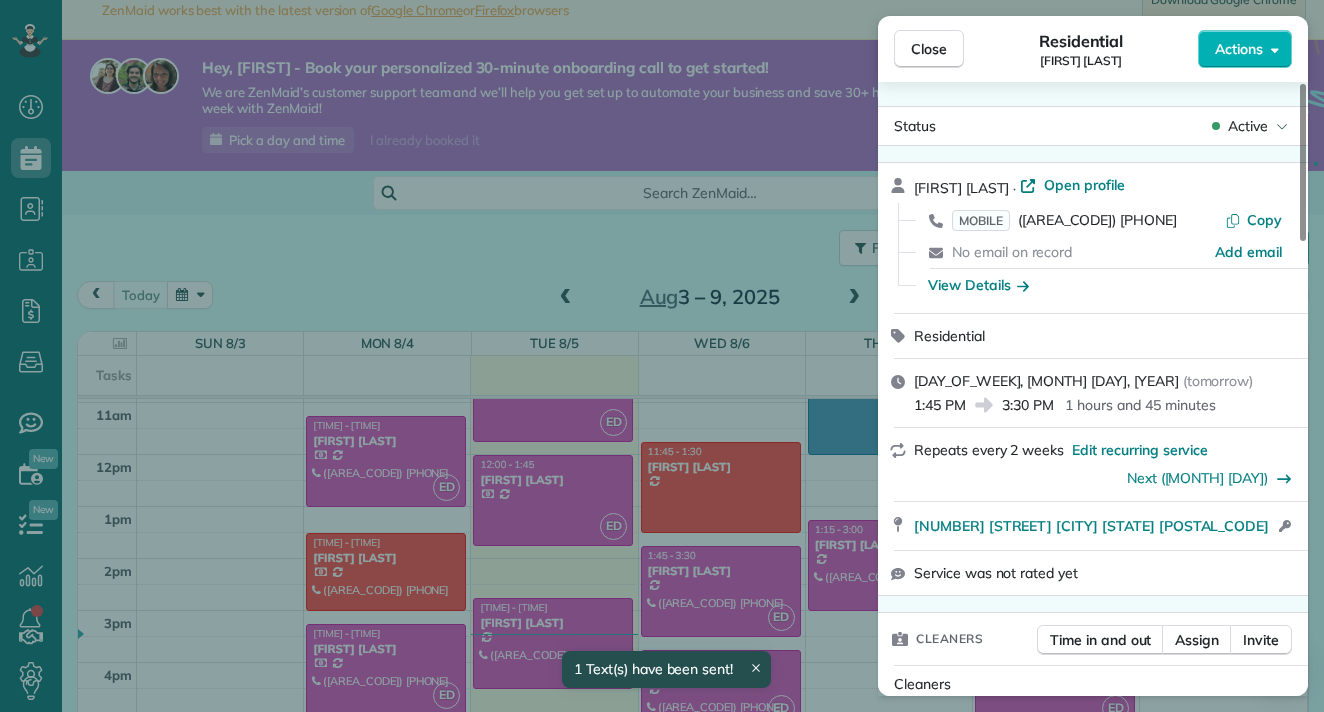 click on "Close Residential [FIRST] [LAST] Actions Status Active [FIRST] [LAST] · Open profile MOBILE ([AREA_CODE]) [PHONE] Copy No email on record Add email View Details Residential [DAY_OF_WEEK], [MONTH] [DAY], [YEAR] ( [TIME_REFERENCE] ) [TIME] [TIME] [DURATION] Repeats [FREQUENCY] Edit recurring service Next ([MONTH] [DAY]) [NUMBER] [STREET] [CITY] [STATE] [POSTAL_CODE] Open access information Service was not rated yet Cleaners Time in and out Assign Invite Cleaners [FIRST] [LAST] [TIME] [TIME] Checklist Try Now Keep this appointment up to your standards. Stay on top of every detail, keep your cleaners organised, and your client happy. Assign a checklist Watch a 5 min demo Billing Billing actions Service Service Price ([QUANTITY]x $[PRICE]) $[PRICE] Add an item Overcharge $[PRICE] Discount $[PRICE] Coupon discount - Primary tax - Secondary tax - Total appointment price $[PRICE] Tips collected $[PRICE] Unpaid Mark as paid Total including tip $[PRICE] Get paid online in no-time! Send an invoice and reward your cleaners with tips Charge customer credit card - - [NUMBER]" at bounding box center (662, 356) 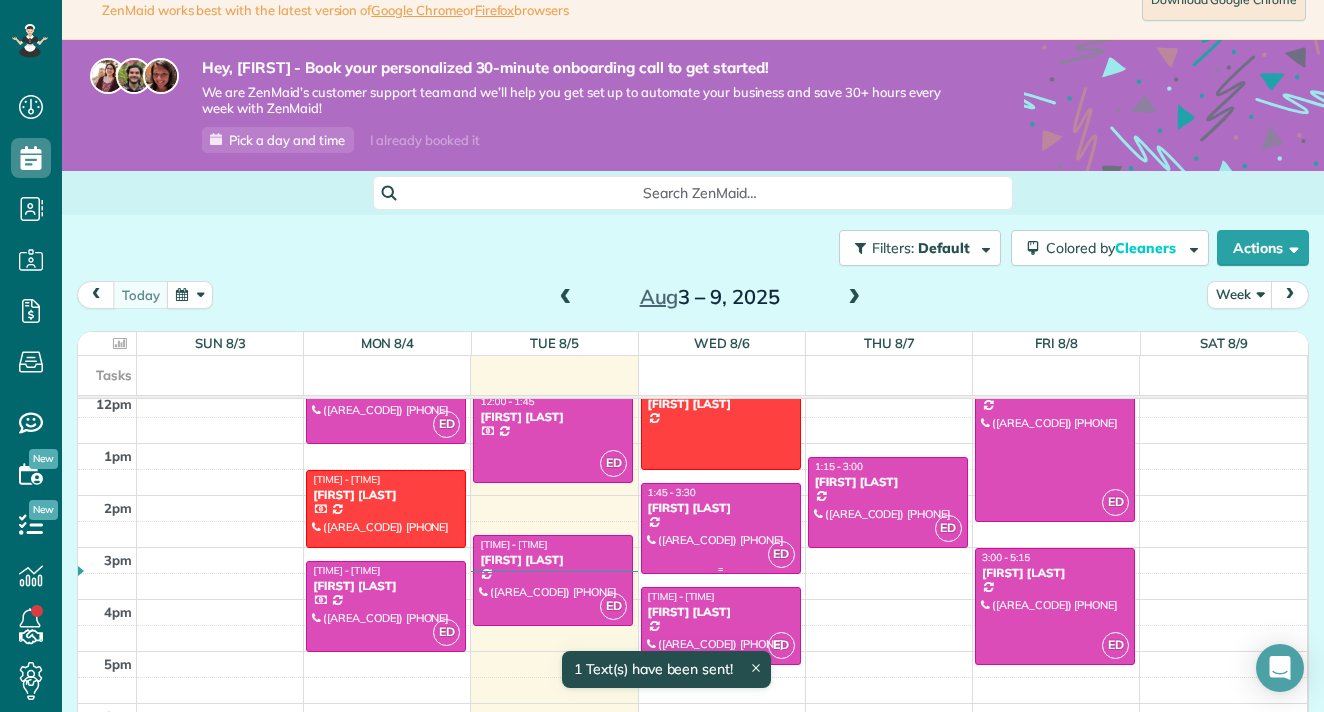 scroll, scrollTop: 654, scrollLeft: 0, axis: vertical 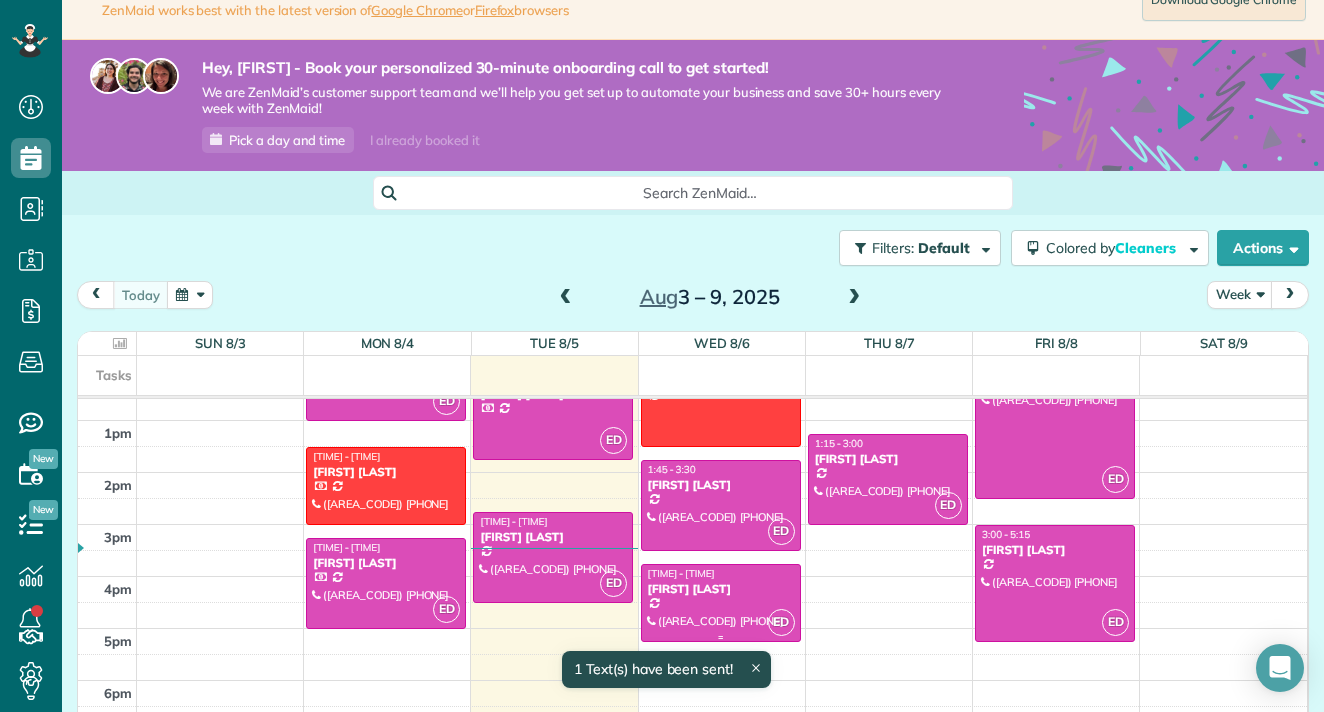 click at bounding box center [721, 603] 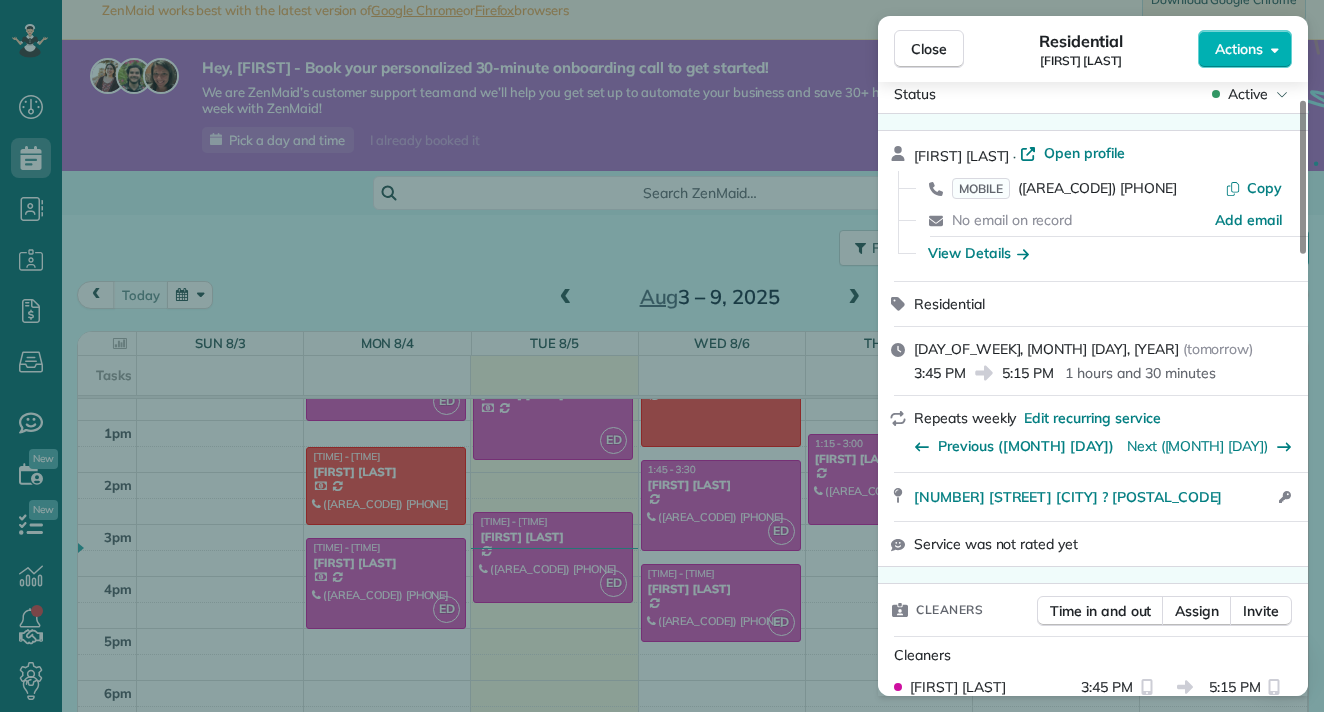 scroll, scrollTop: 864, scrollLeft: 0, axis: vertical 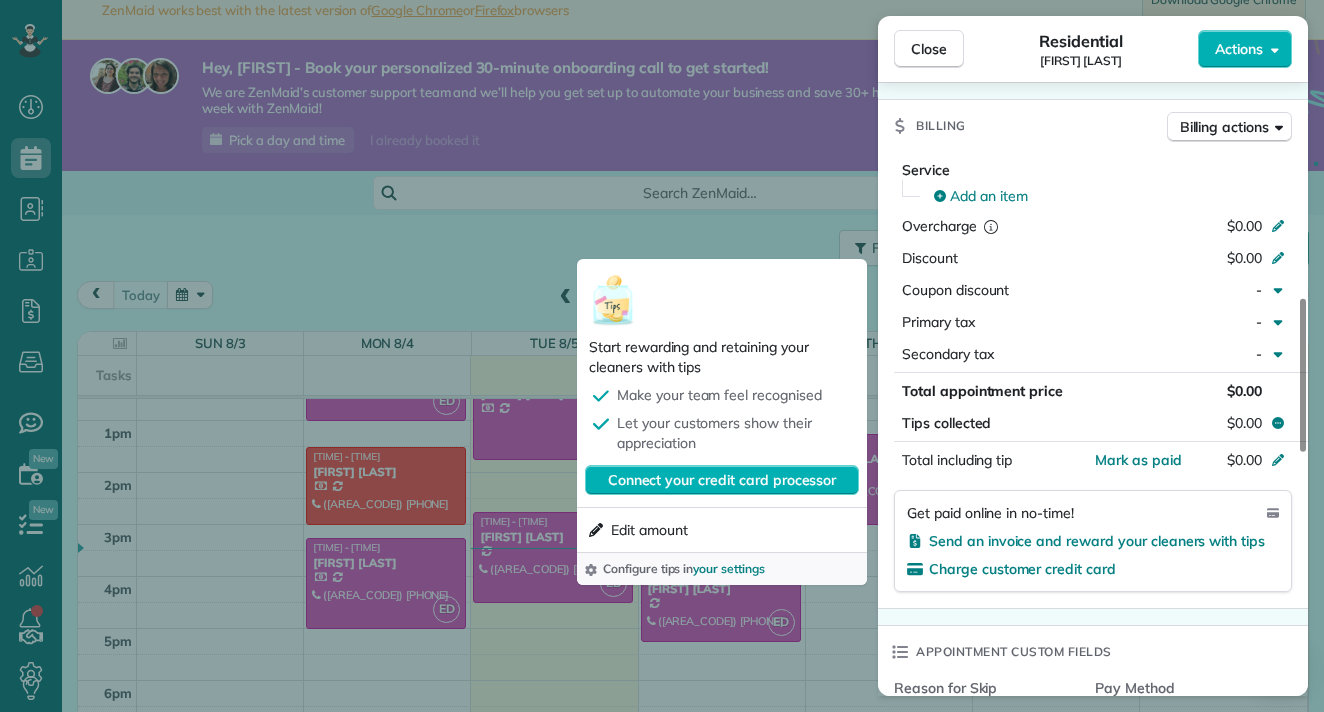 click on "Close Residential [FIRST] [LAST] Actions Status Active [FIRST] [LAST] · Open profile MOBILE ([AREA_CODE]) [PHONE] Copy No email on record Add email View Details Residential [DAY_OF_WEEK], [MONTH] [DAY], [YEAR] ( [TIME_REFERENCE] ) [TIME] [TIME] [DURATION] Repeats [FREQUENCY] Edit recurring service Previous ([MONTH] [DAY]) Next ([MONTH] [DAY]) [NUMBER] [STREET] [CITY] ? [POSTAL_CODE] Open access information Service was not rated yet Cleaners Time in and out Assign Invite Cleaners [FIRST] [LAST] [TIME] [TIME] Checklist Try Now Keep this appointment up to your standards. Stay on top of every detail, keep your cleaners organised, and your client happy. Assign a checklist Watch a 5 min demo Billing Billing actions Service Service Price ([QUANTITY]x $[PRICE]) $[PRICE] Add an item Overcharge $[PRICE] Discount $[PRICE] Coupon discount - Primary tax - Secondary tax - Total appointment price $[PRICE] Tips collected $[PRICE] Mark as paid Total including tip $[PRICE] Get paid online in no-time! Send an invoice and reward your cleaners with tips Charge customer credit card Appointment custom fields - Pay Method -" at bounding box center [662, 356] 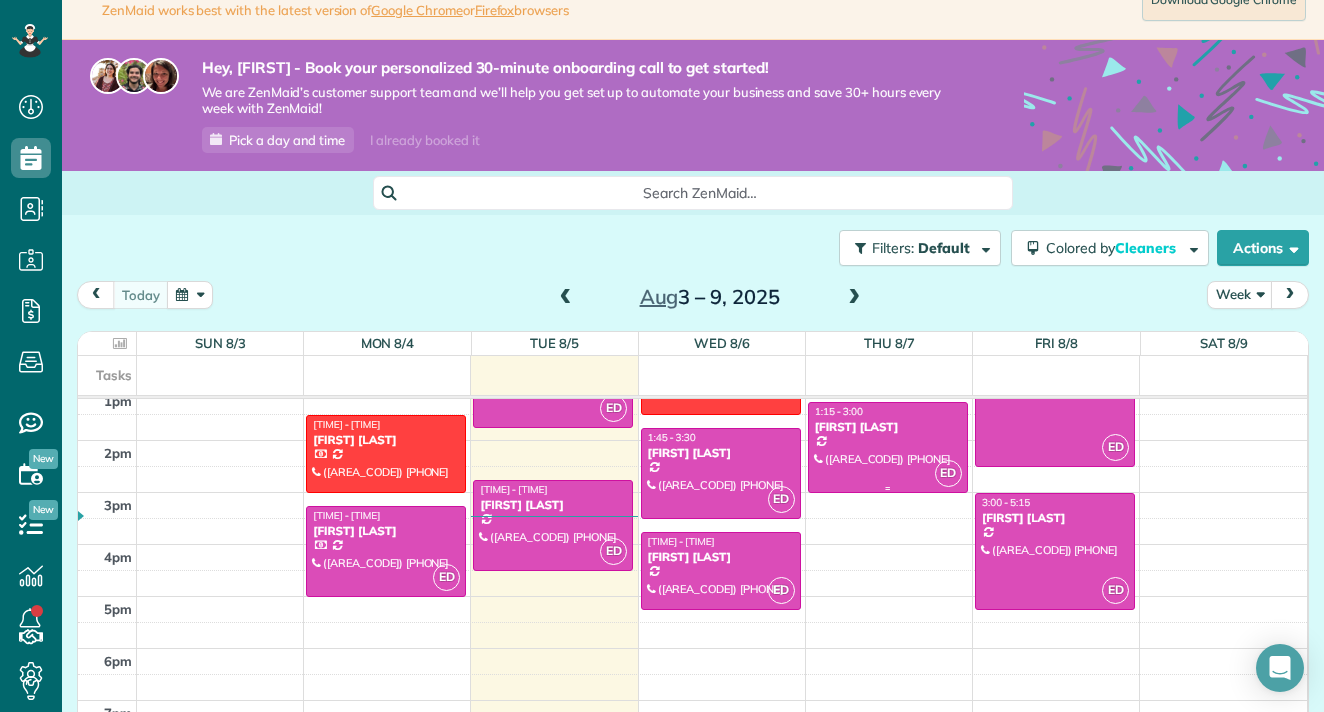 scroll, scrollTop: 696, scrollLeft: 0, axis: vertical 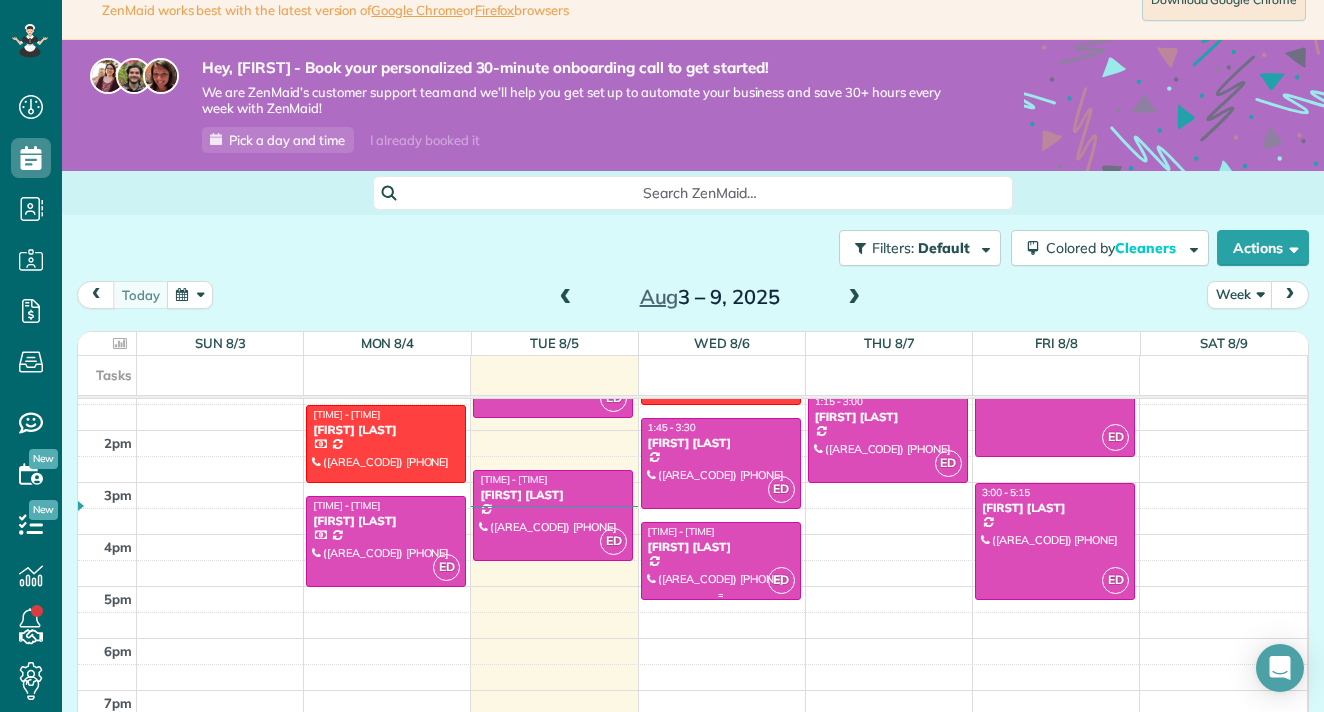 click at bounding box center (721, 561) 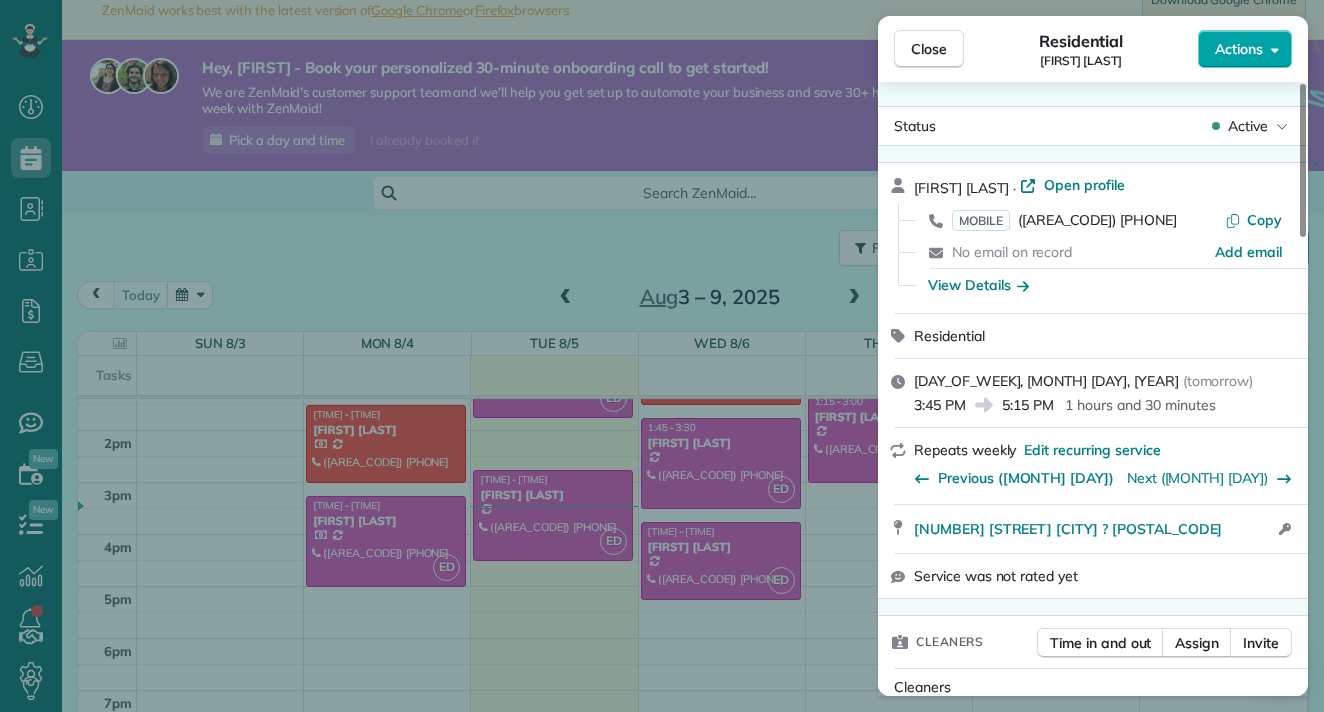 click on "Actions" at bounding box center (1245, 49) 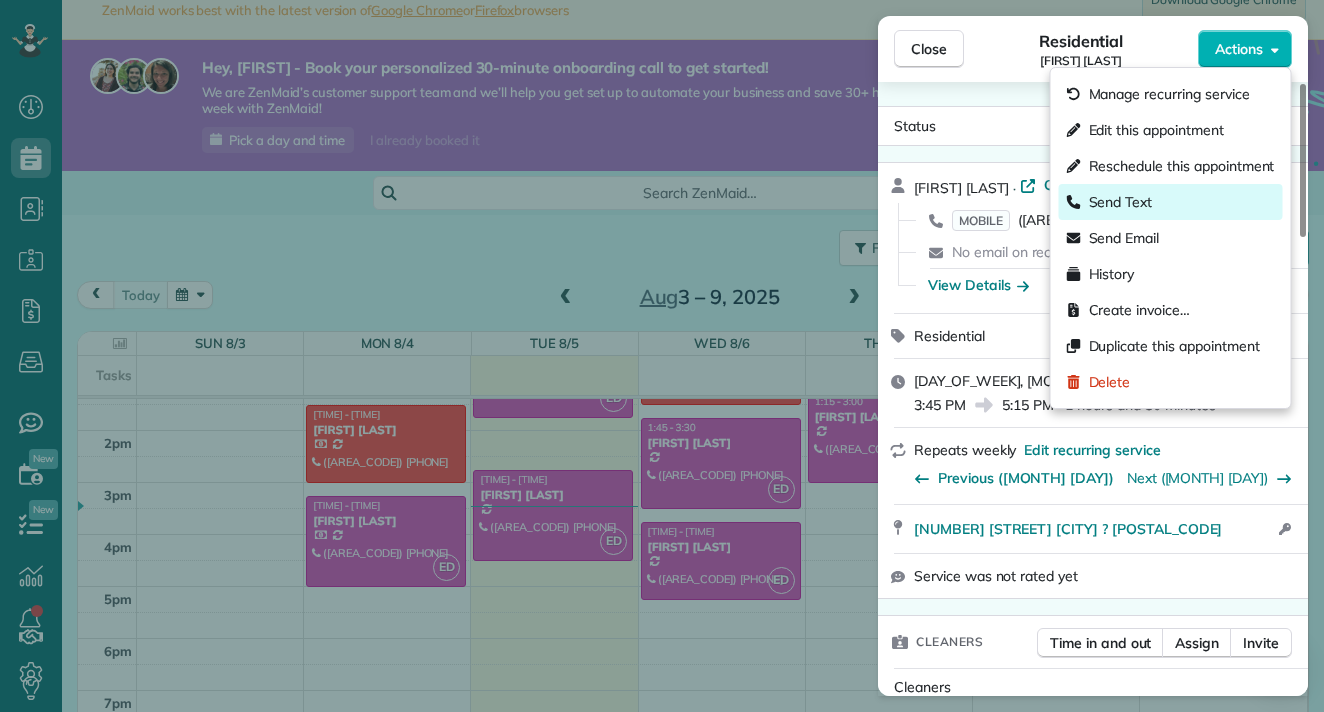 click on "Send Text" at bounding box center (1121, 202) 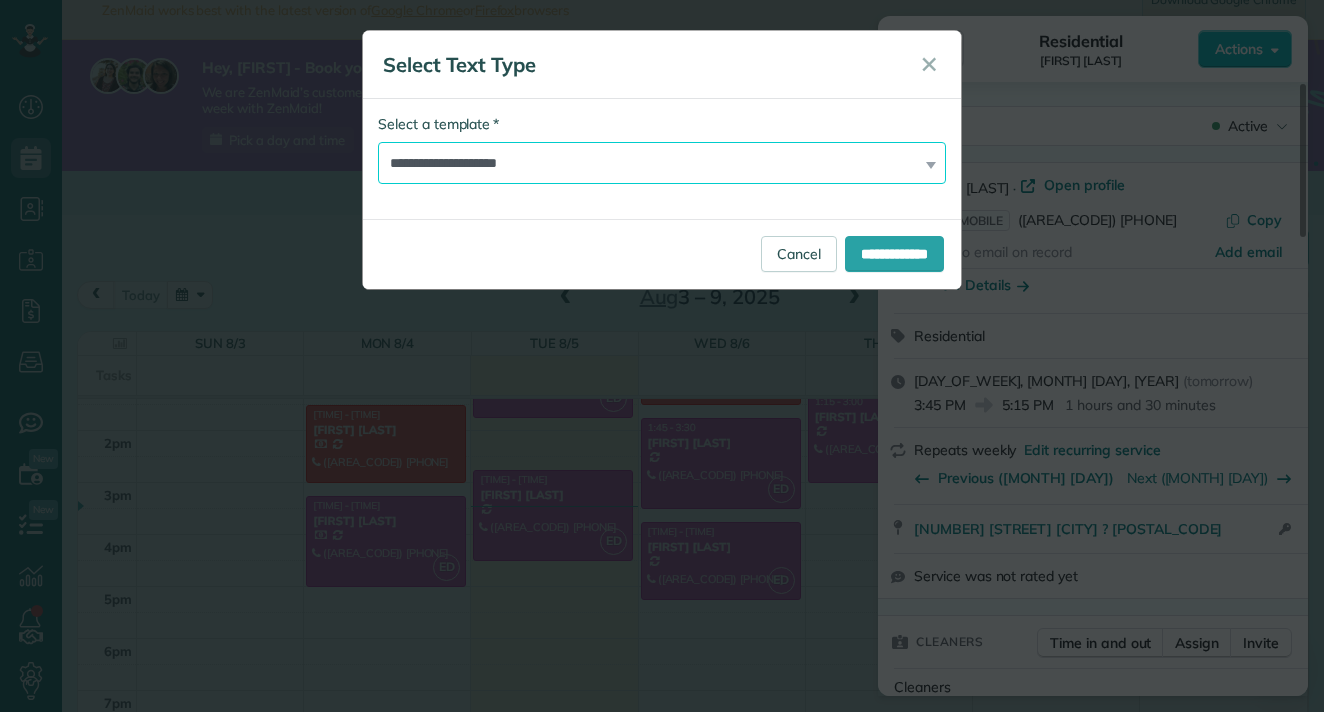 select on "*******" 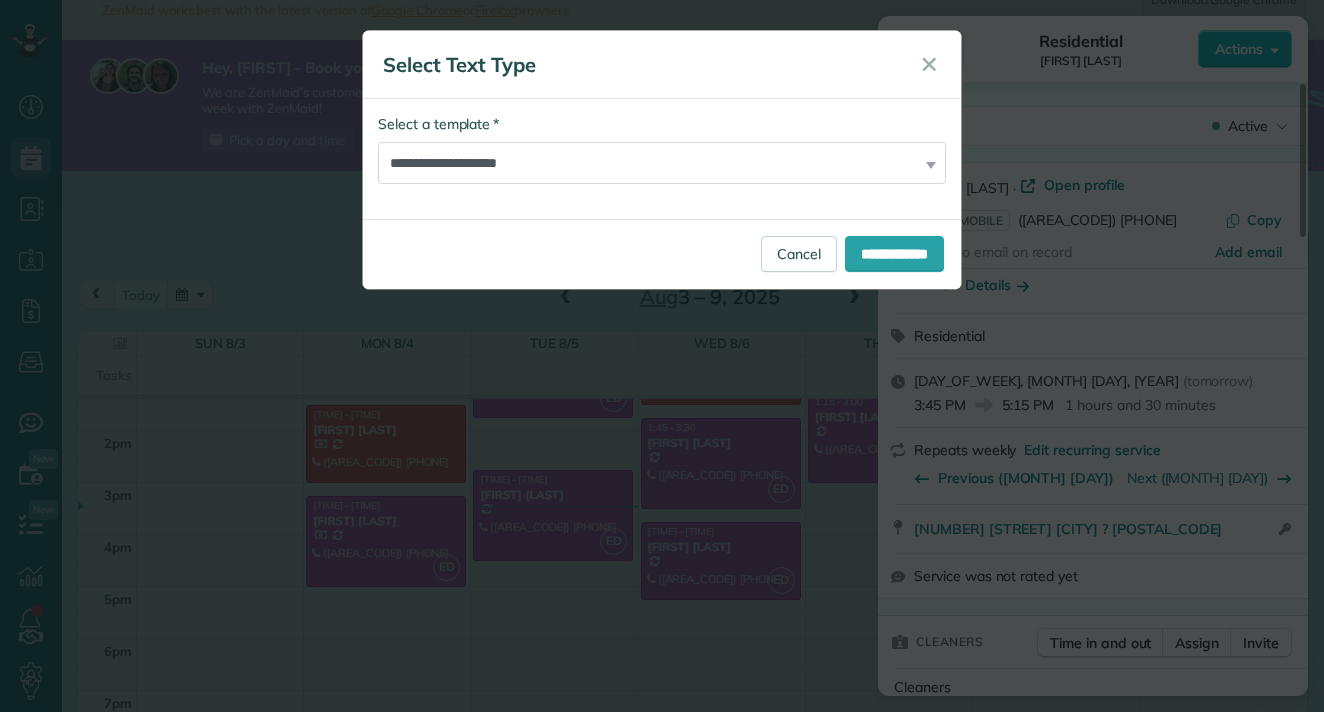 click on "**********" at bounding box center [662, 254] 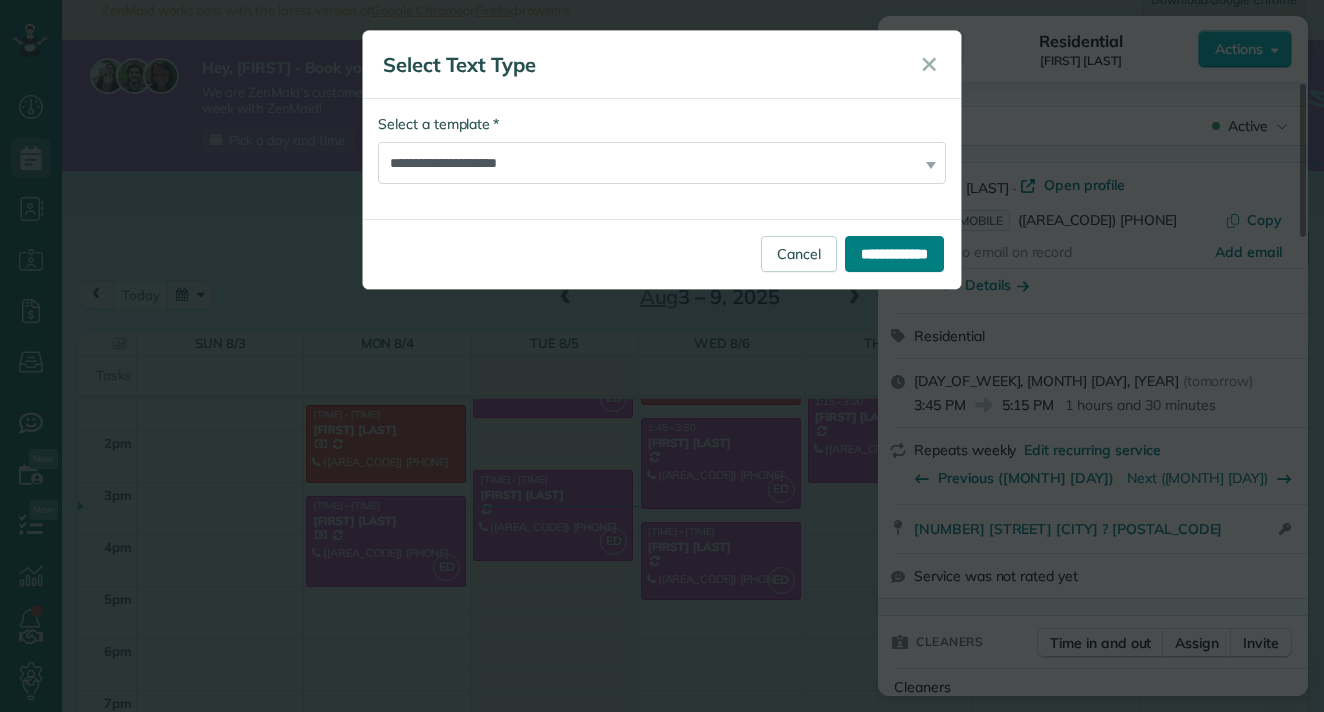 click on "**********" at bounding box center [894, 254] 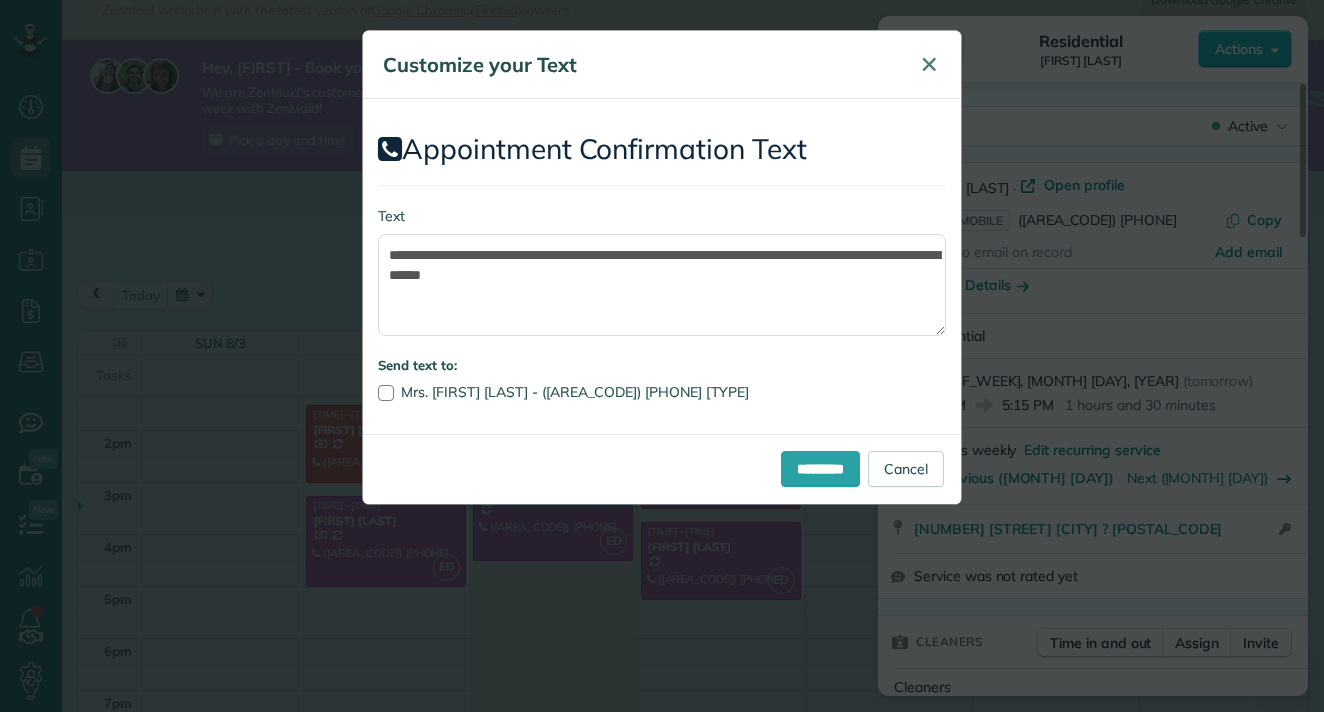click on "✕" at bounding box center (929, 64) 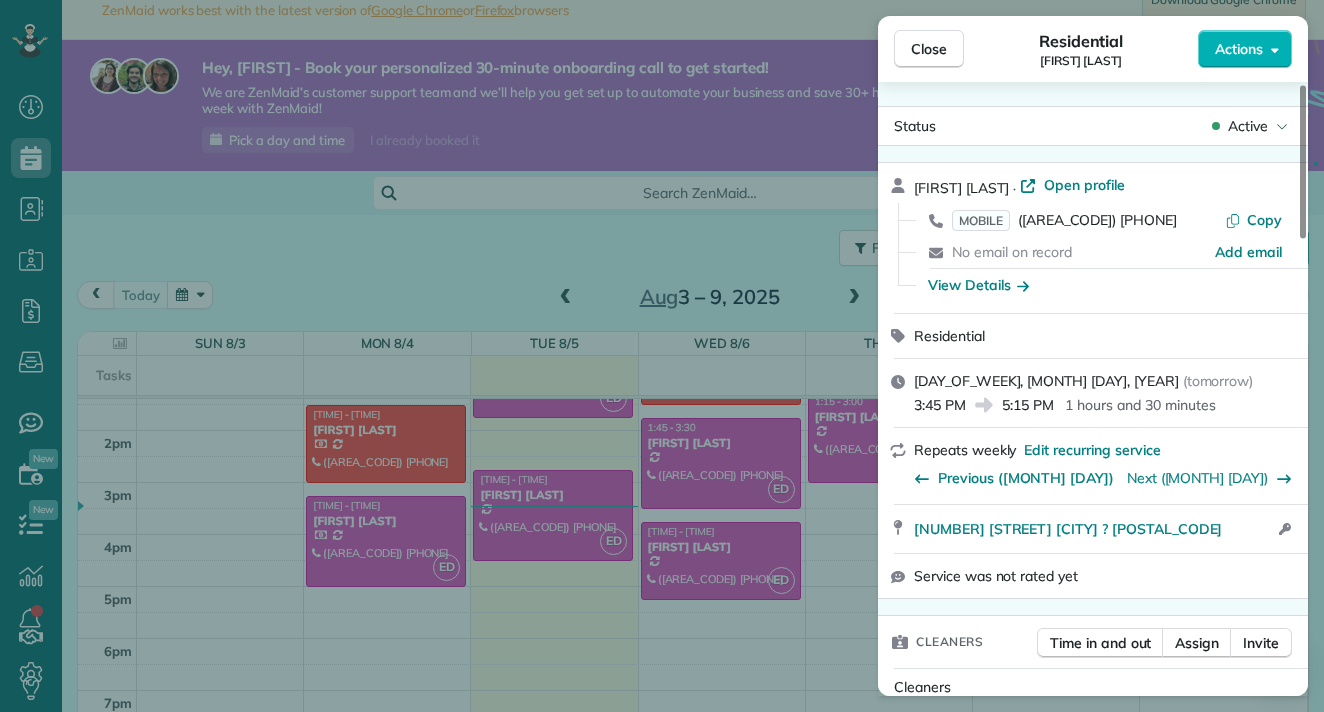 scroll, scrollTop: 36, scrollLeft: 0, axis: vertical 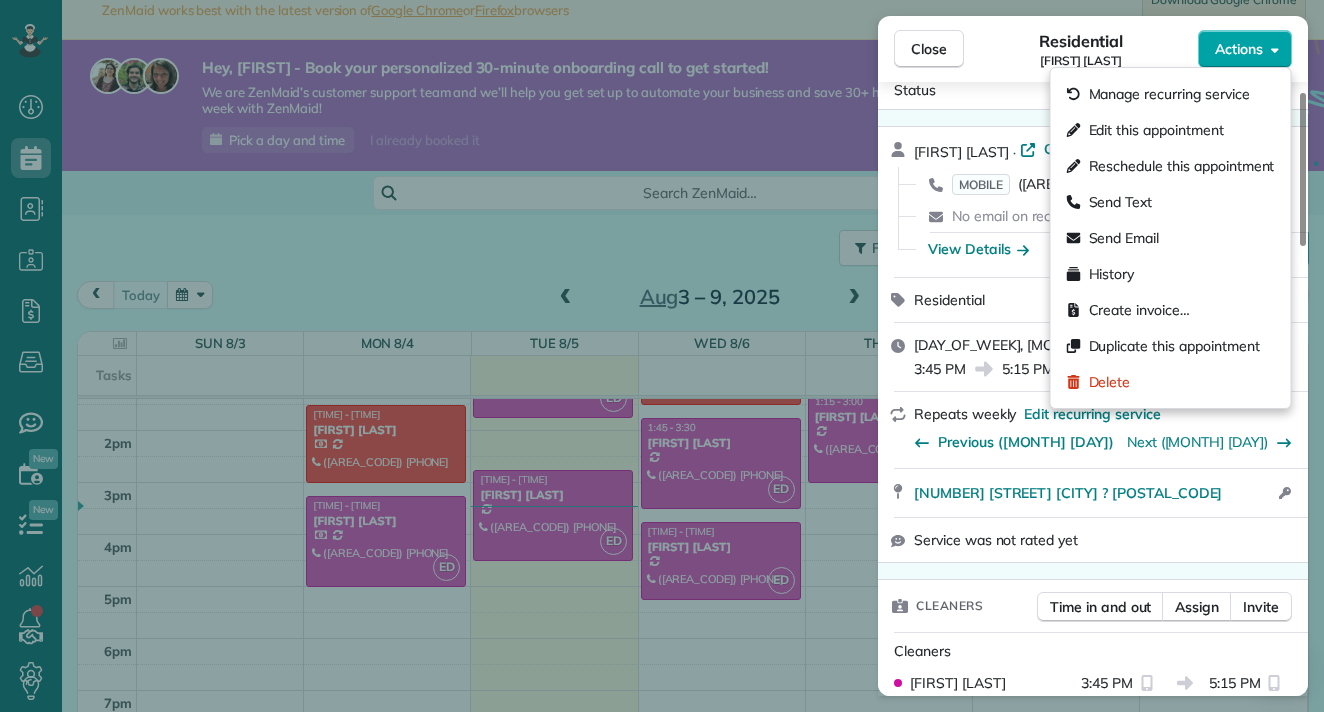 click on "Actions" at bounding box center [1245, 49] 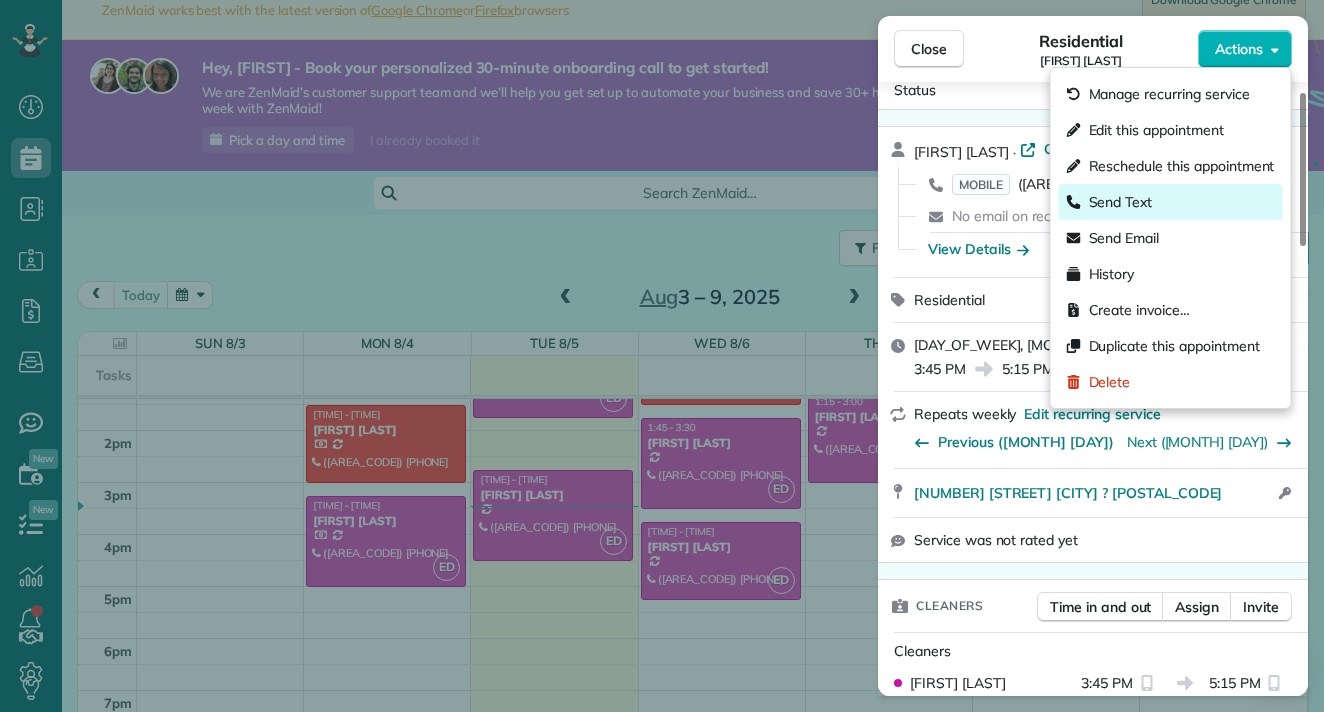 click on "Send Text" at bounding box center (1171, 202) 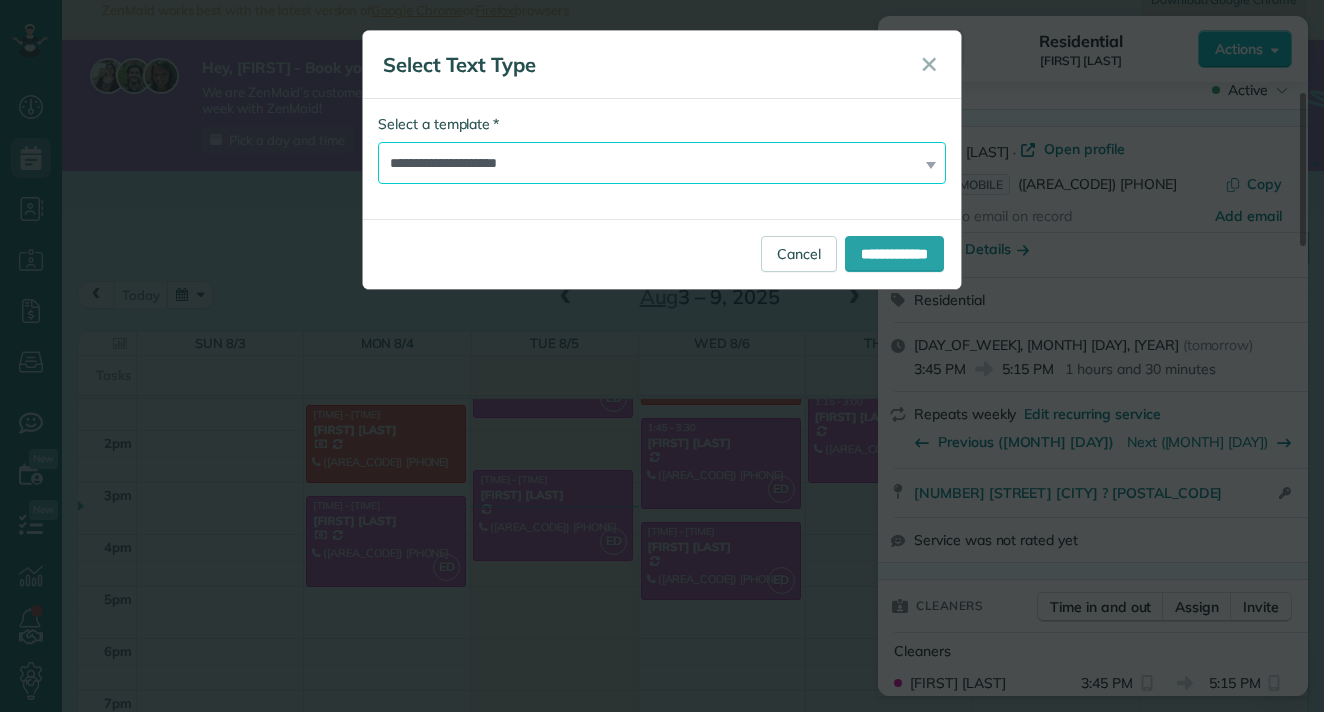 select on "*******" 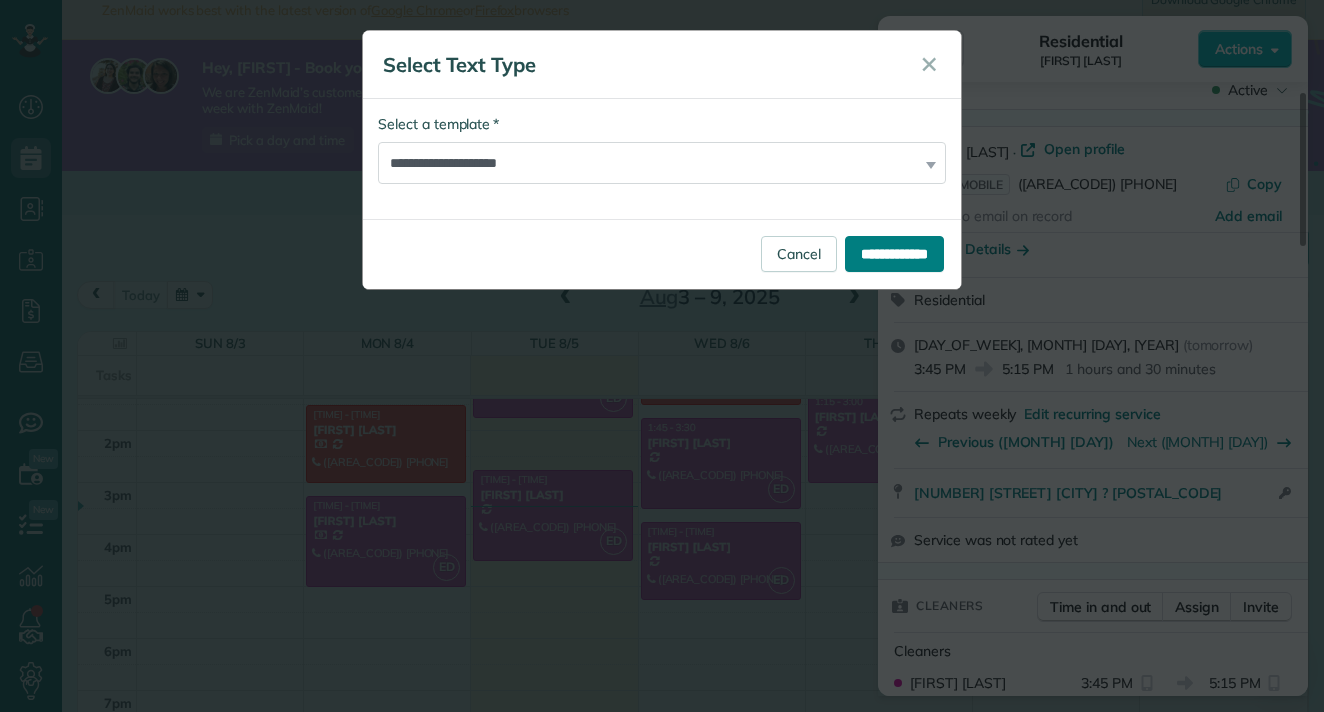click on "**********" at bounding box center [894, 254] 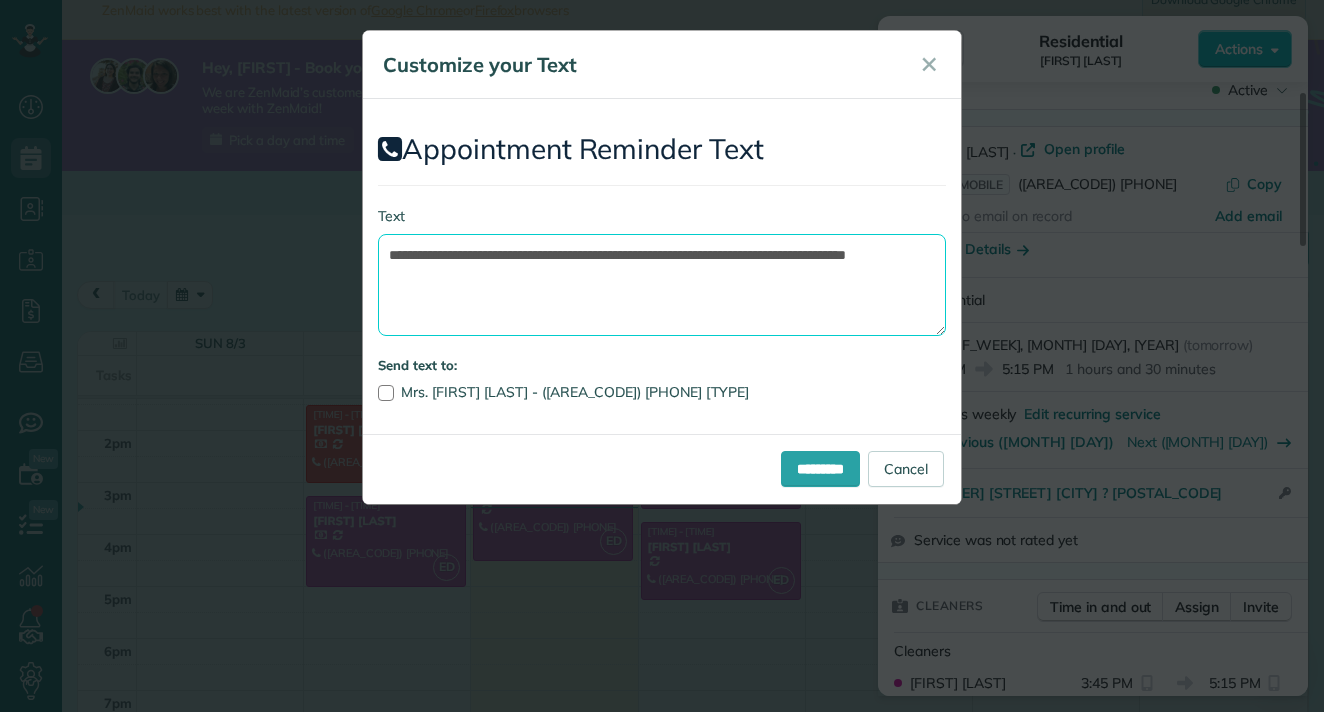 click on "**********" at bounding box center (662, 285) 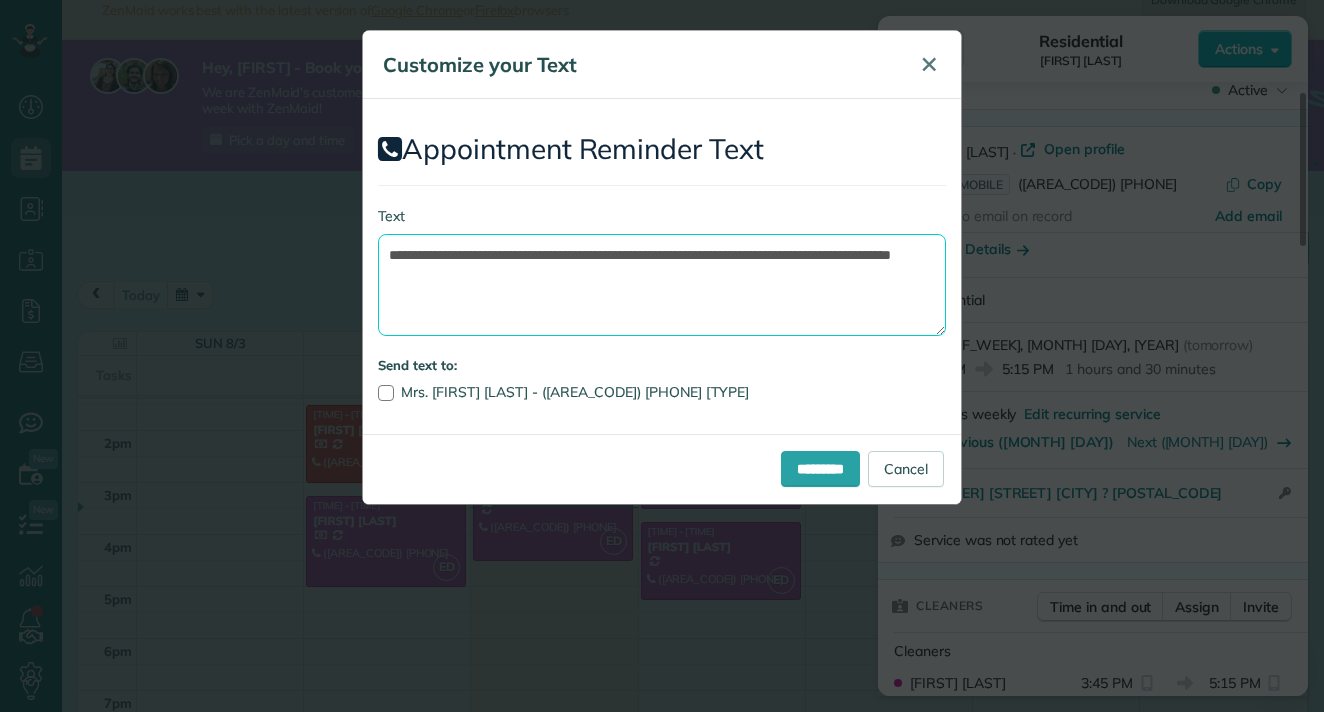 type on "**********" 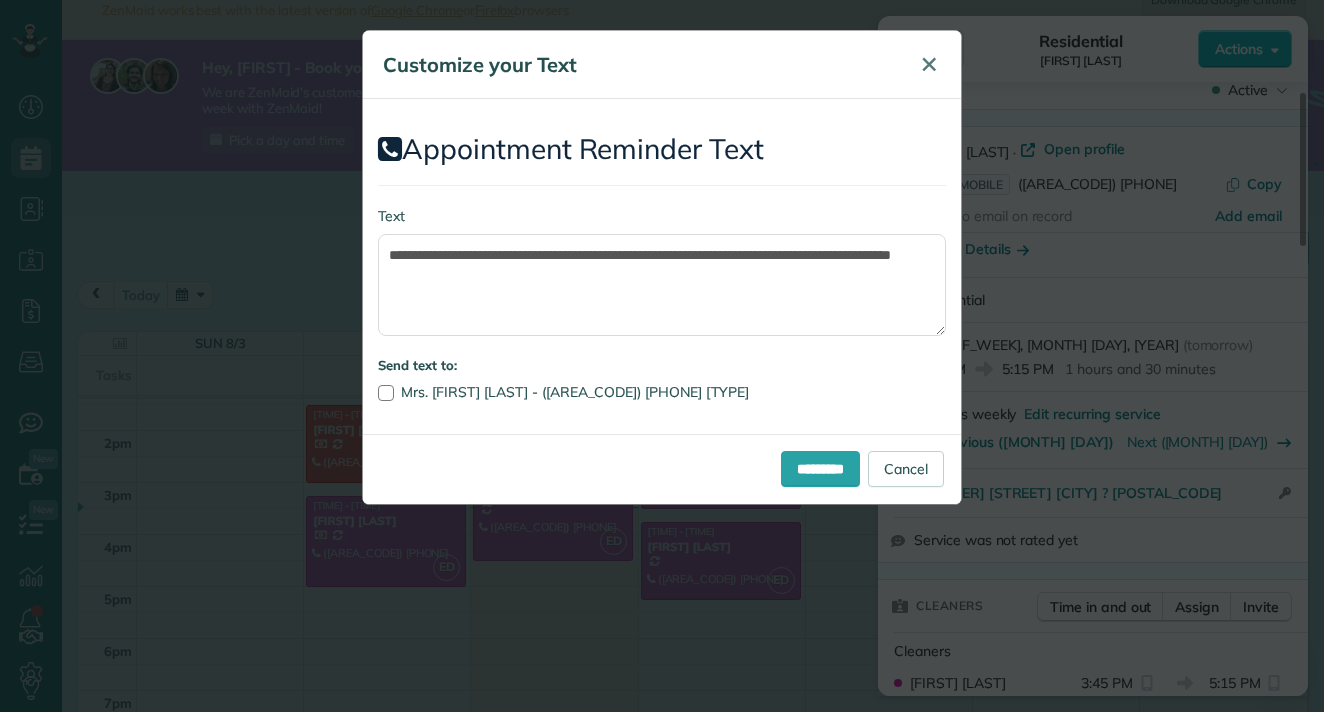 click on "✕" at bounding box center (929, 64) 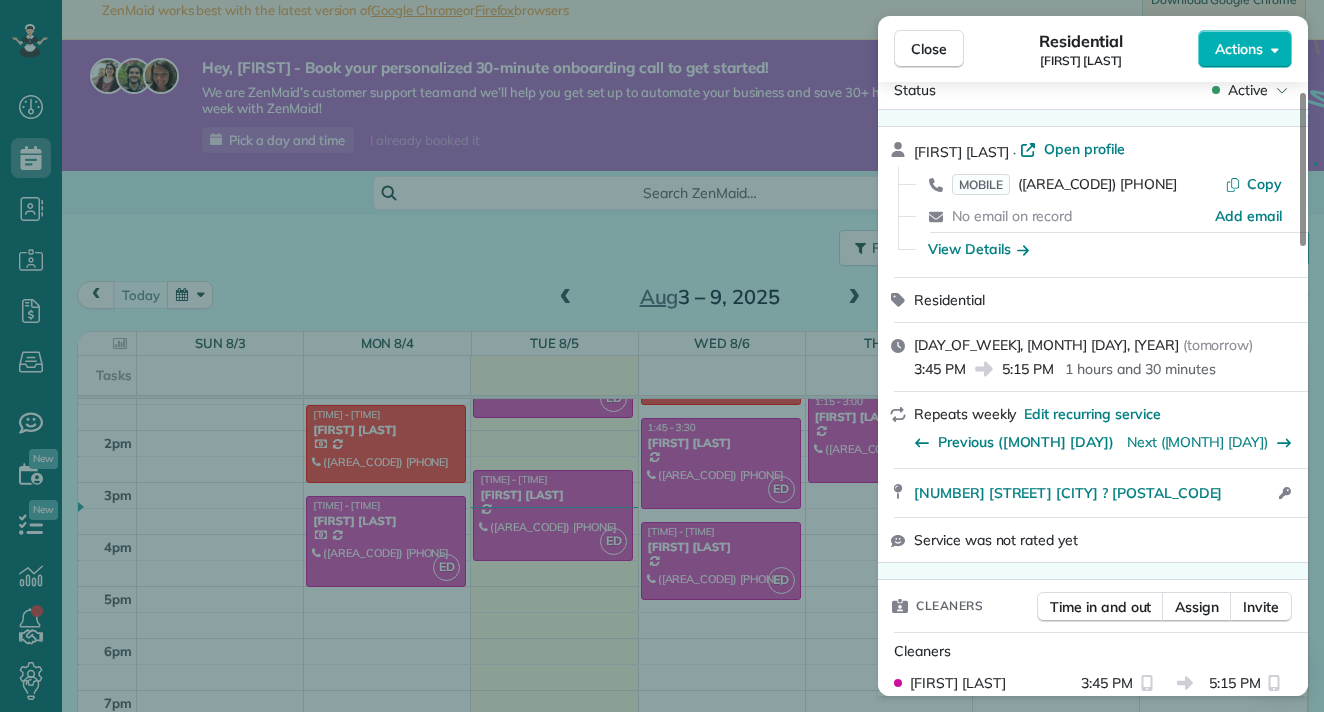 click on "Close Residential [FIRST] [LAST] Actions Status Active [FIRST] [LAST] · Open profile MOBILE ([AREA_CODE]) [PHONE] Copy No email on record Add email View Details Residential [DAY_OF_WEEK], [MONTH] [DAY], [YEAR] ( [TIME_REFERENCE] ) [TIME] [TIME] [DURATION] Repeats [FREQUENCY] Edit recurring service Previous ([MONTH] [DAY]) Next ([MONTH] [DAY]) [NUMBER] [STREET] [CITY] ? [POSTAL_CODE] Open access information Service was not rated yet Cleaners Time in and out Assign Invite Cleaners [FIRST] [LAST] [TIME] [TIME] Checklist Try Now Keep this appointment up to your standards. Stay on top of every detail, keep your cleaners organised, and your client happy. Assign a checklist Watch a 5 min demo Billing Billing actions Service Service Price ([QUANTITY]x $[PRICE]) $[PRICE] Add an item Overcharge $[PRICE] Discount $[PRICE] Coupon discount - Primary tax - Secondary tax - Total appointment price $[PRICE] Tips collected $[PRICE] Mark as paid Total including tip $[PRICE] Get paid online in no-time! Send an invoice and reward your cleaners with tips Charge customer credit card Appointment custom fields - Pay Method -" at bounding box center (662, 356) 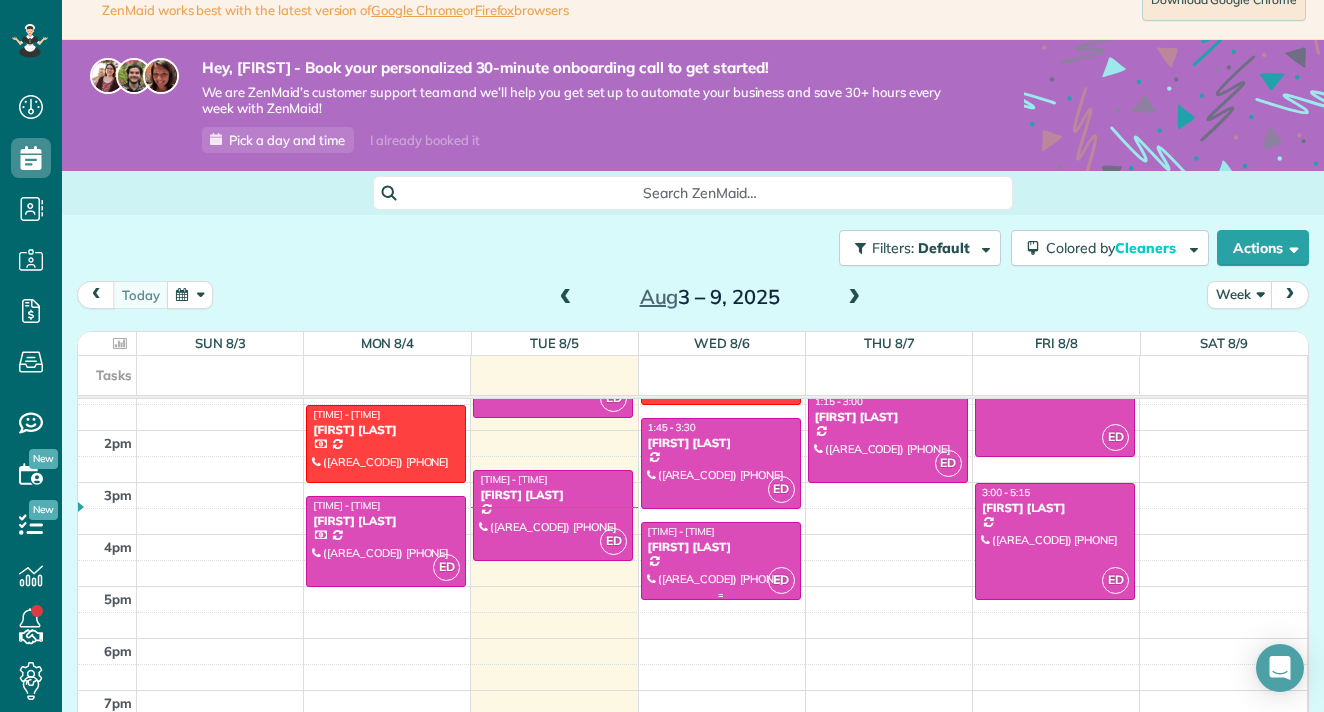 click on "[FIRST] [LAST]" at bounding box center (721, 547) 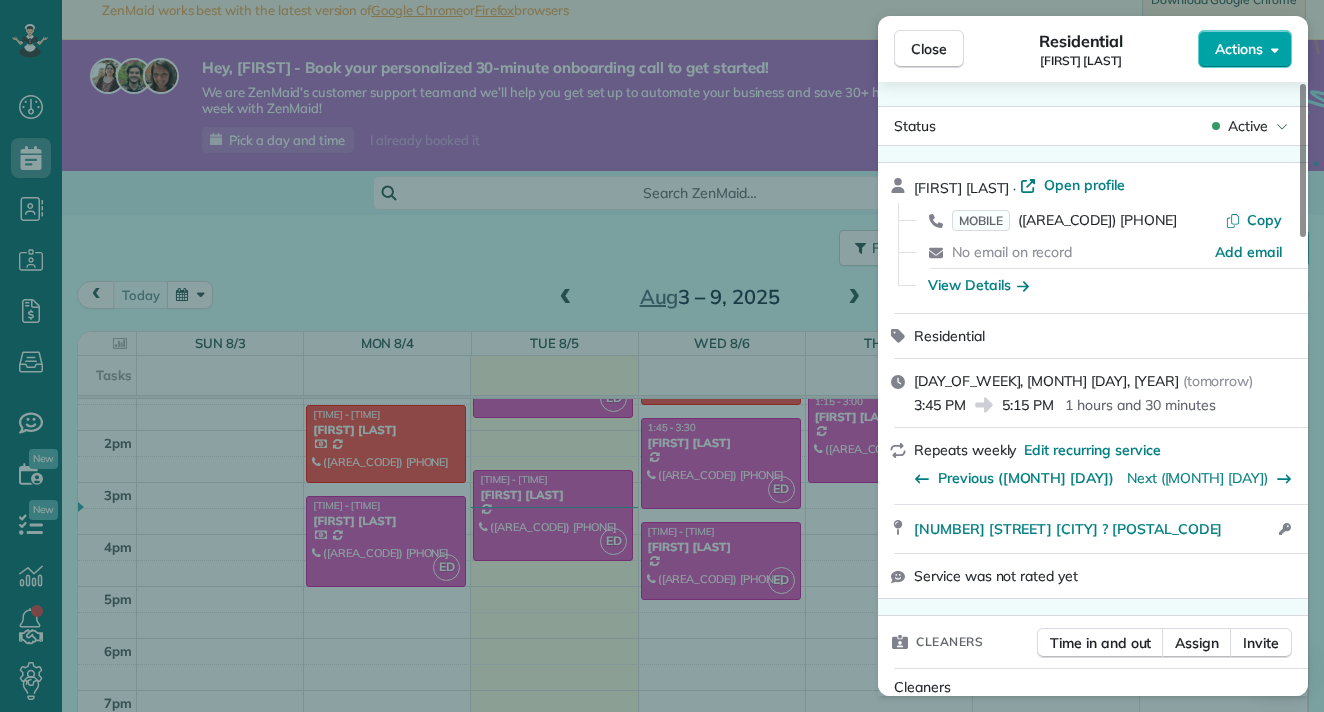 click on "Actions" at bounding box center (1245, 49) 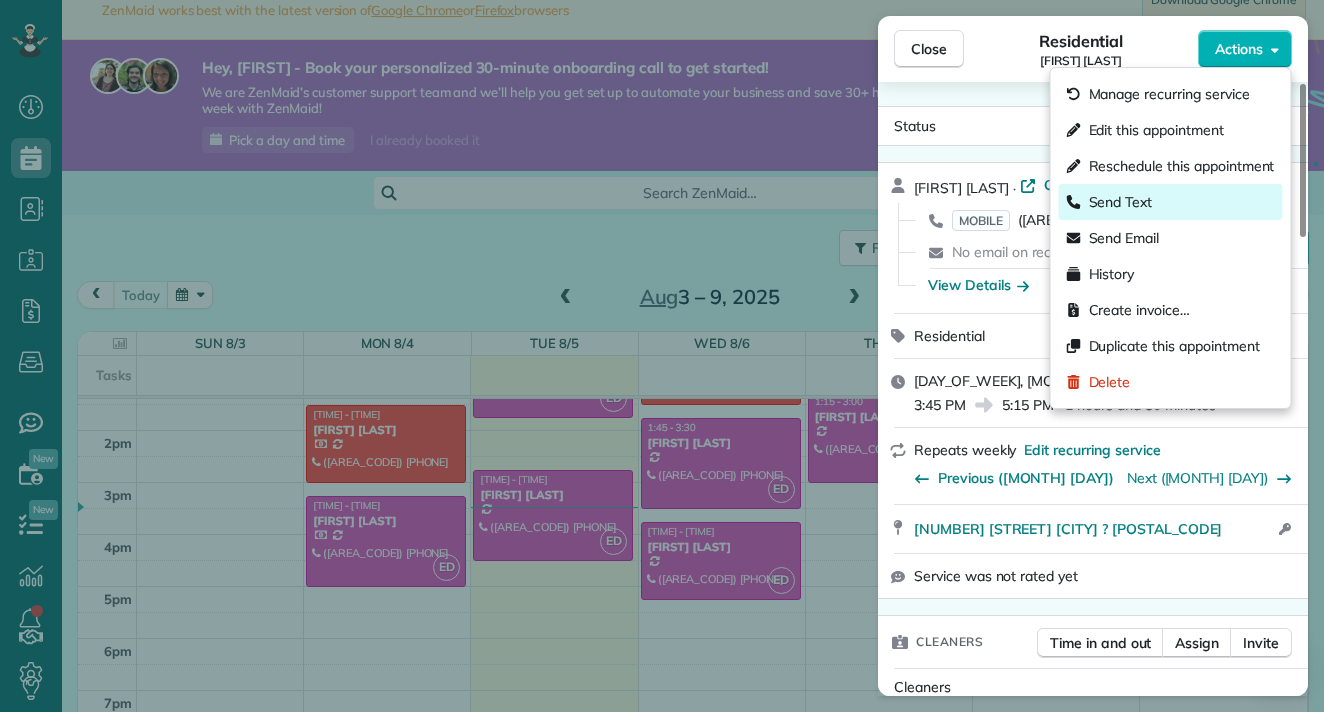 click on "Send Text" at bounding box center [1121, 202] 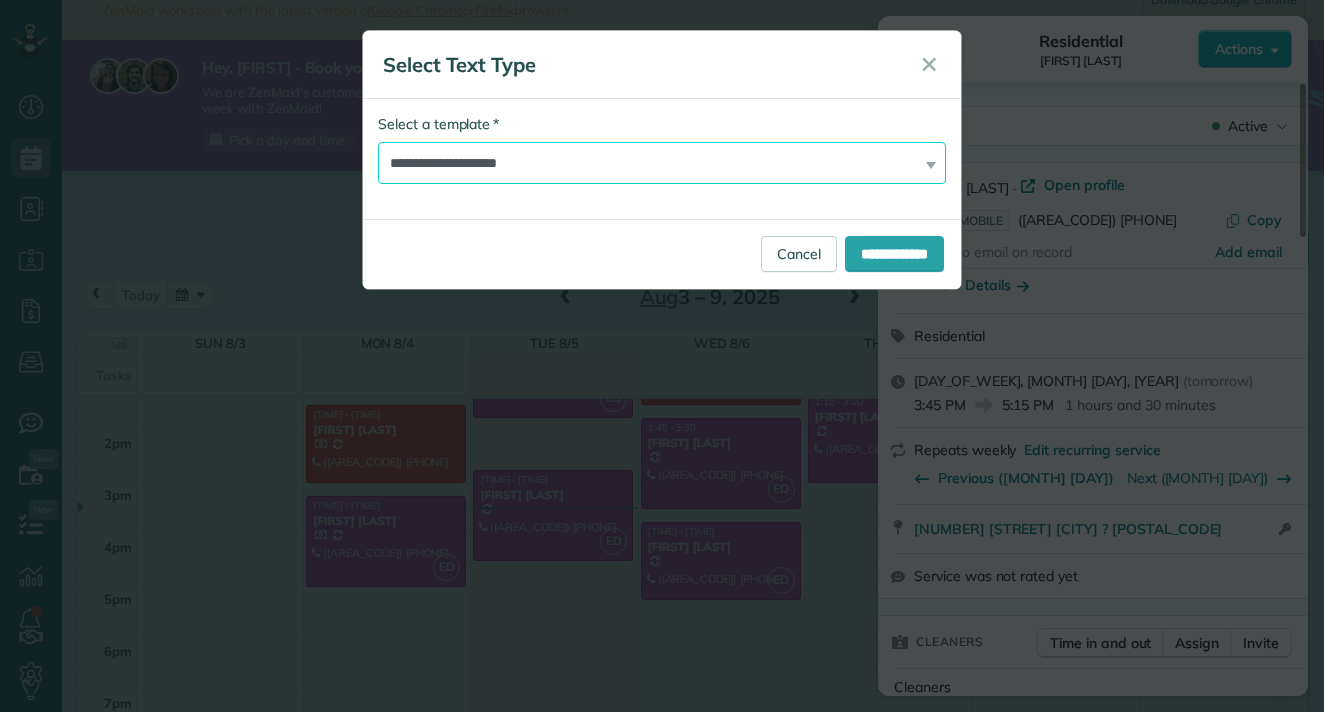 select on "*******" 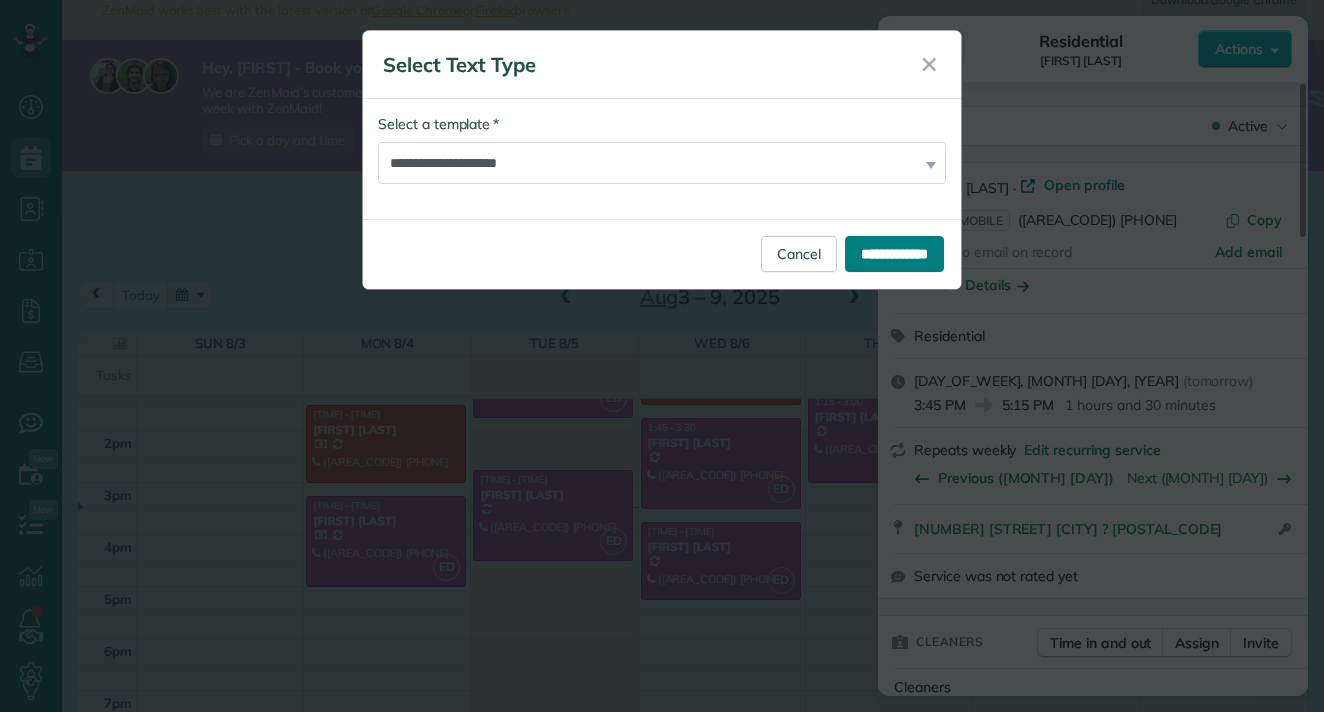 click on "**********" at bounding box center [894, 254] 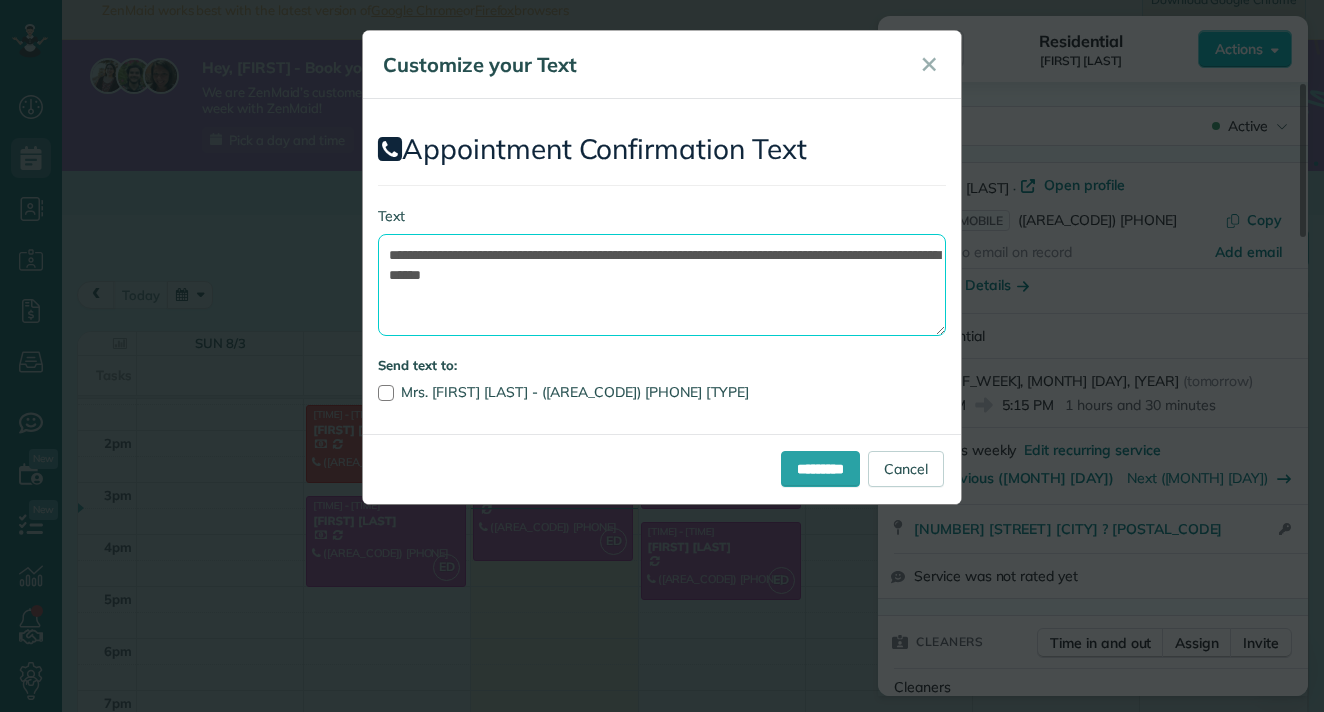 click on "**********" at bounding box center (662, 285) 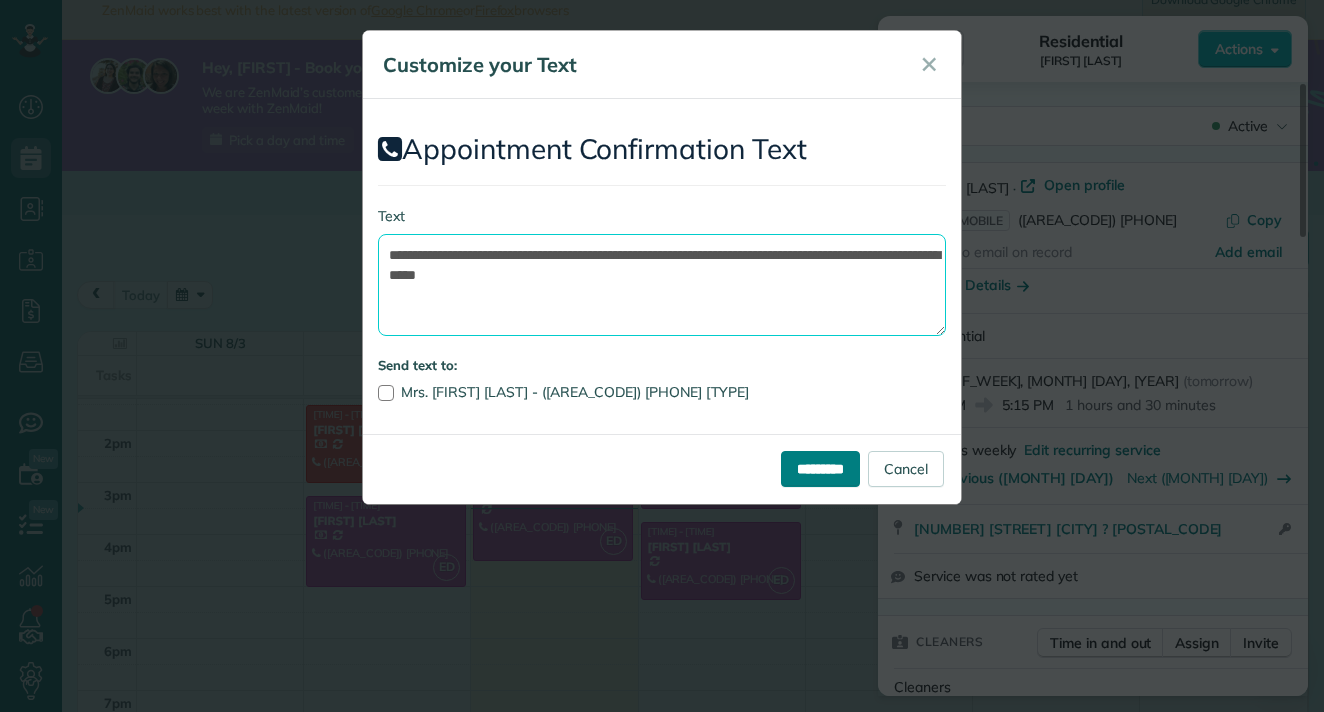 type on "**********" 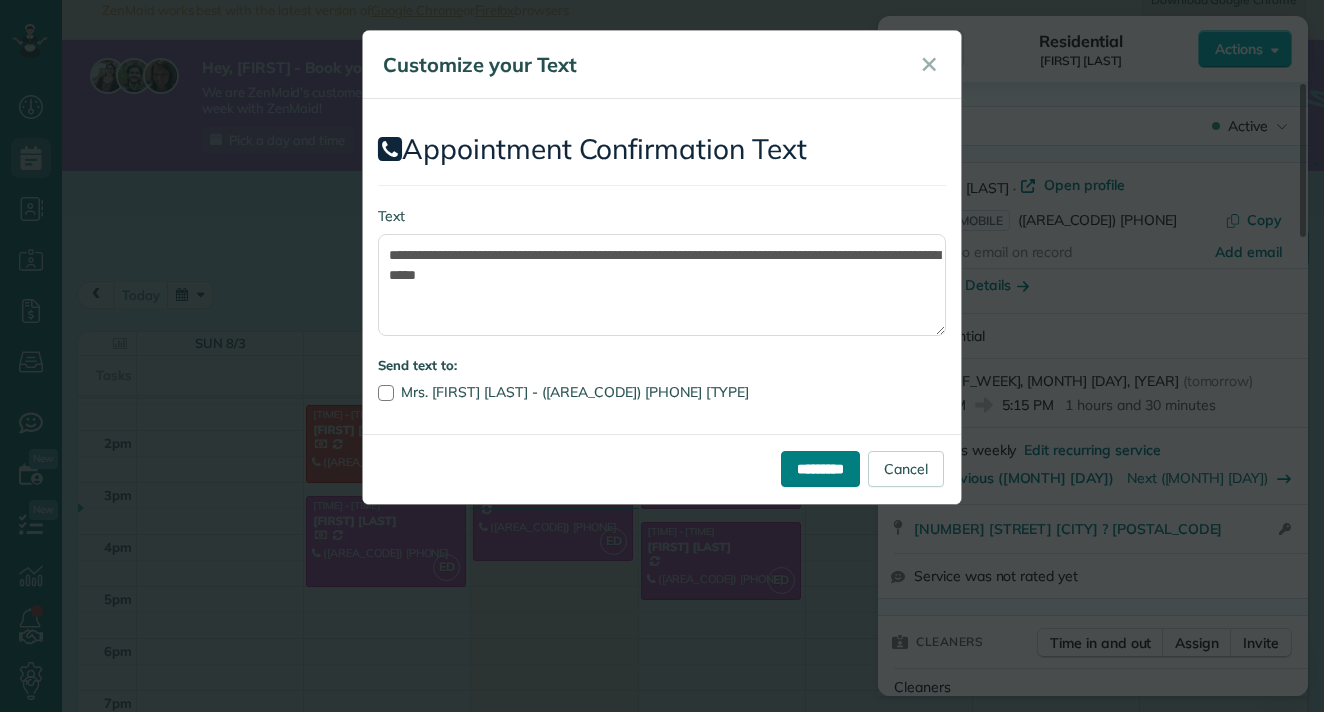 click on "*********" at bounding box center (820, 469) 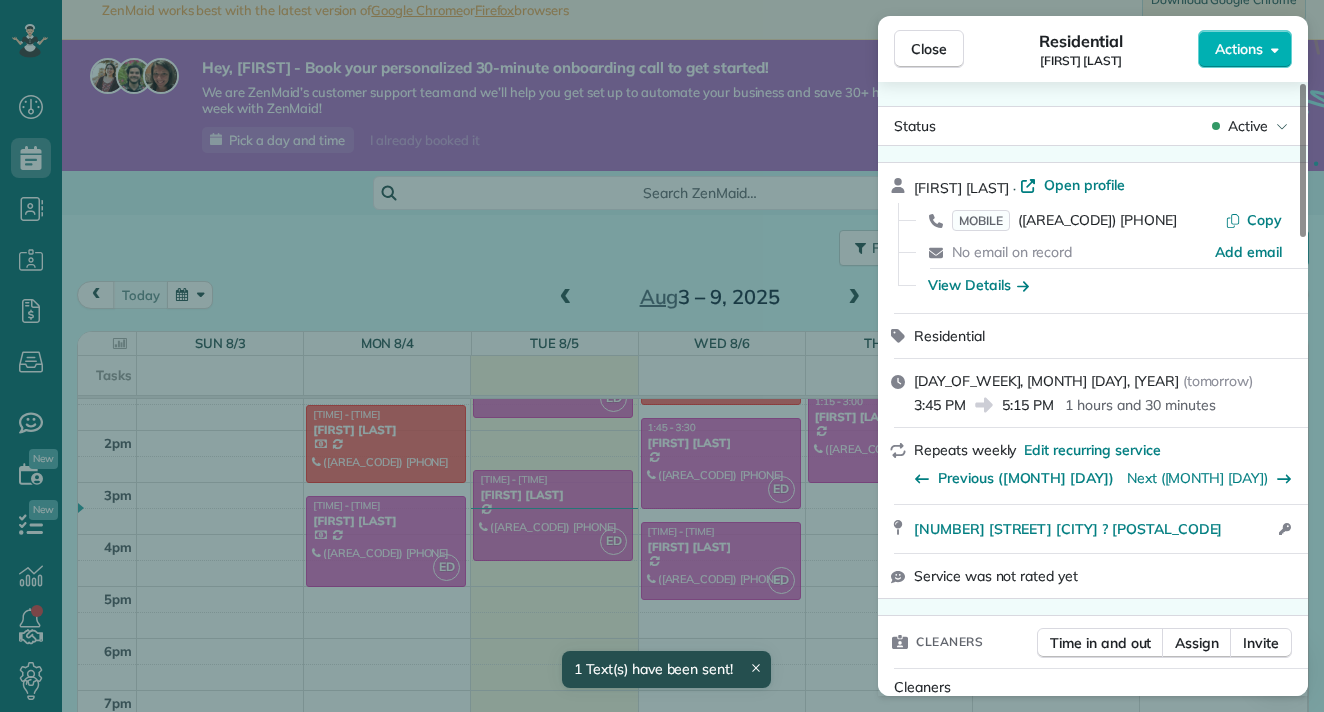 scroll, scrollTop: 696, scrollLeft: 0, axis: vertical 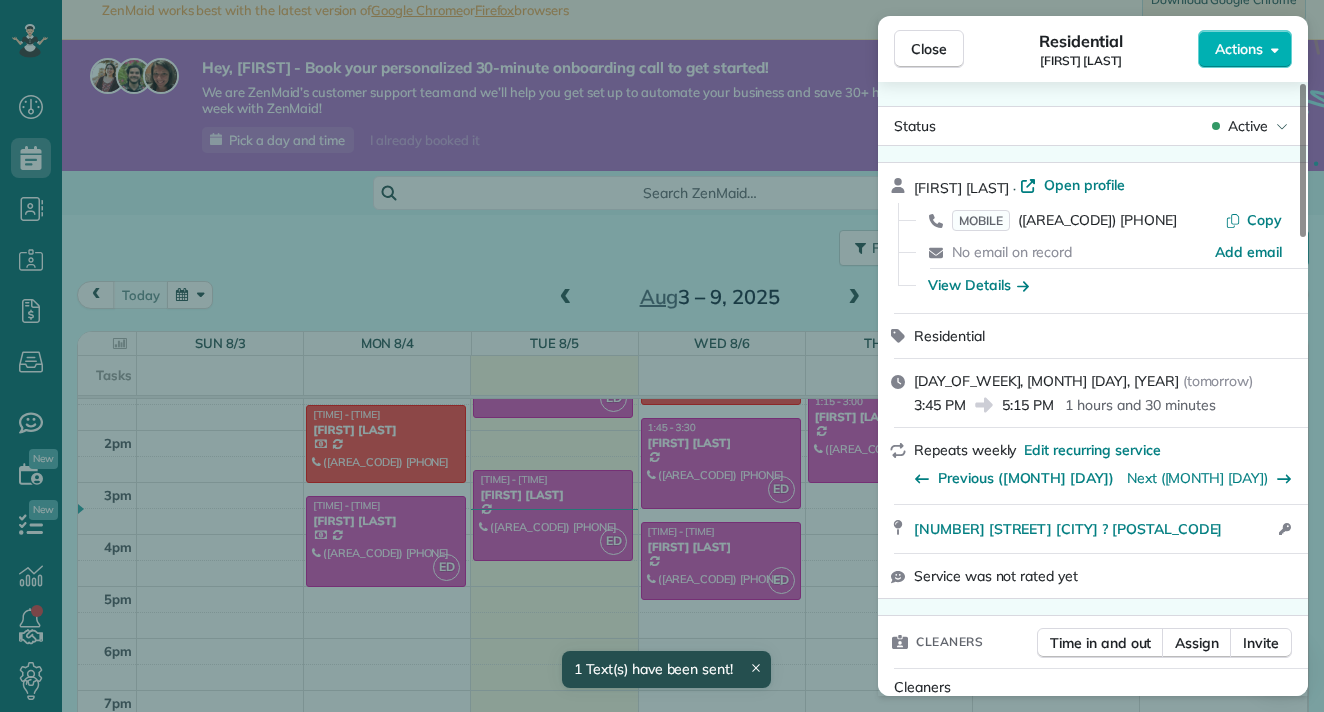 click on "Close Residential [FIRST] [LAST] Actions Status Active [FIRST] [LAST] · Open profile MOBILE ([AREA_CODE]) [PHONE] Copy No email on record Add email View Details Residential [DAY_OF_WEEK], [MONTH] [DAY], [YEAR] ( [TIME_REFERENCE] ) [TIME] [TIME] [DURATION] Repeats [FREQUENCY] Edit recurring service Previous ([MONTH] [DAY]) Next ([MONTH] [DAY]) [NUMBER] [STREET] [CITY] ? [POSTAL_CODE] Open access information Service was not rated yet Cleaners Time in and out Assign Invite Cleaners [FIRST] [LAST] [TIME] [TIME] Checklist Try Now Keep this appointment up to your standards. Stay on top of every detail, keep your cleaners organised, and your client happy. Assign a checklist Watch a 5 min demo Billing Billing actions Service Service Price ([QUANTITY]x $[PRICE]) $[PRICE] Add an item Overcharge $[PRICE] Discount $[PRICE] Coupon discount - Primary tax - Secondary tax - Total appointment price $[PRICE] Tips collected $[PRICE] Mark as paid Total including tip $[PRICE] Get paid online in no-time! Send an invoice and reward your cleaners with tips Charge customer credit card Appointment custom fields - Pay Method -" at bounding box center [662, 356] 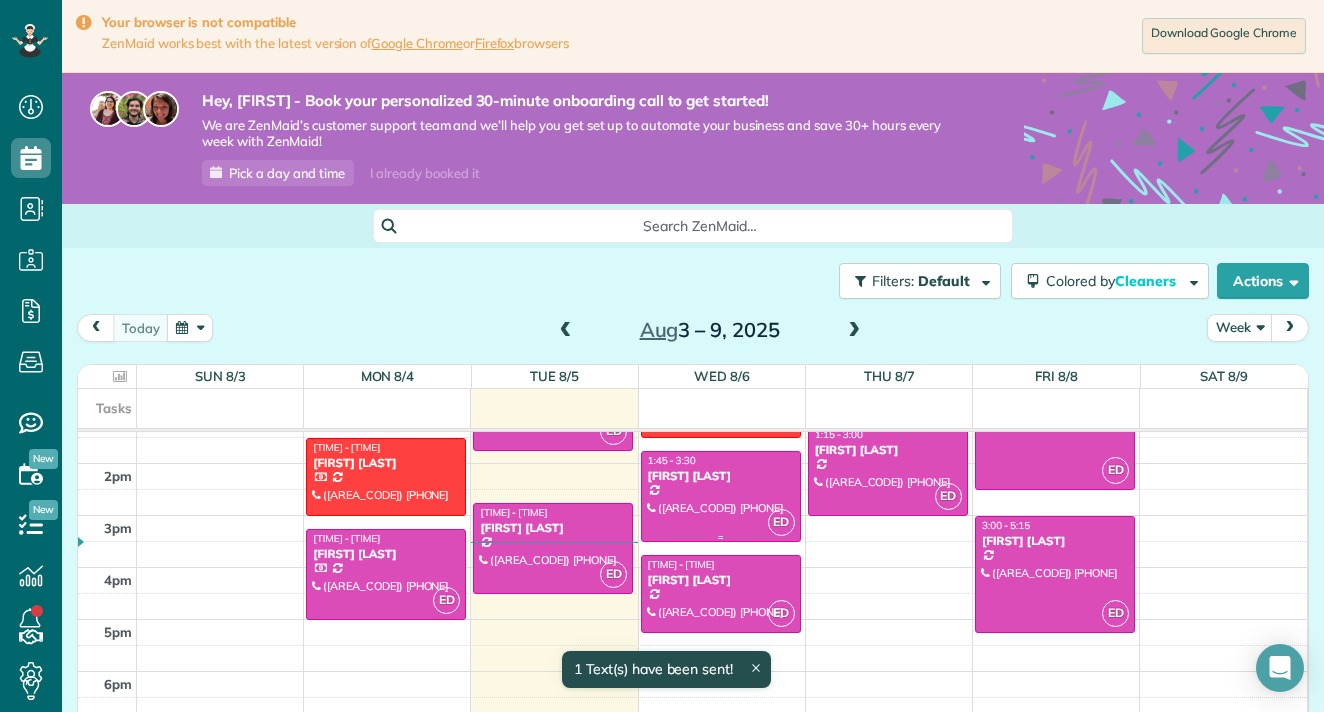 scroll, scrollTop: 0, scrollLeft: 0, axis: both 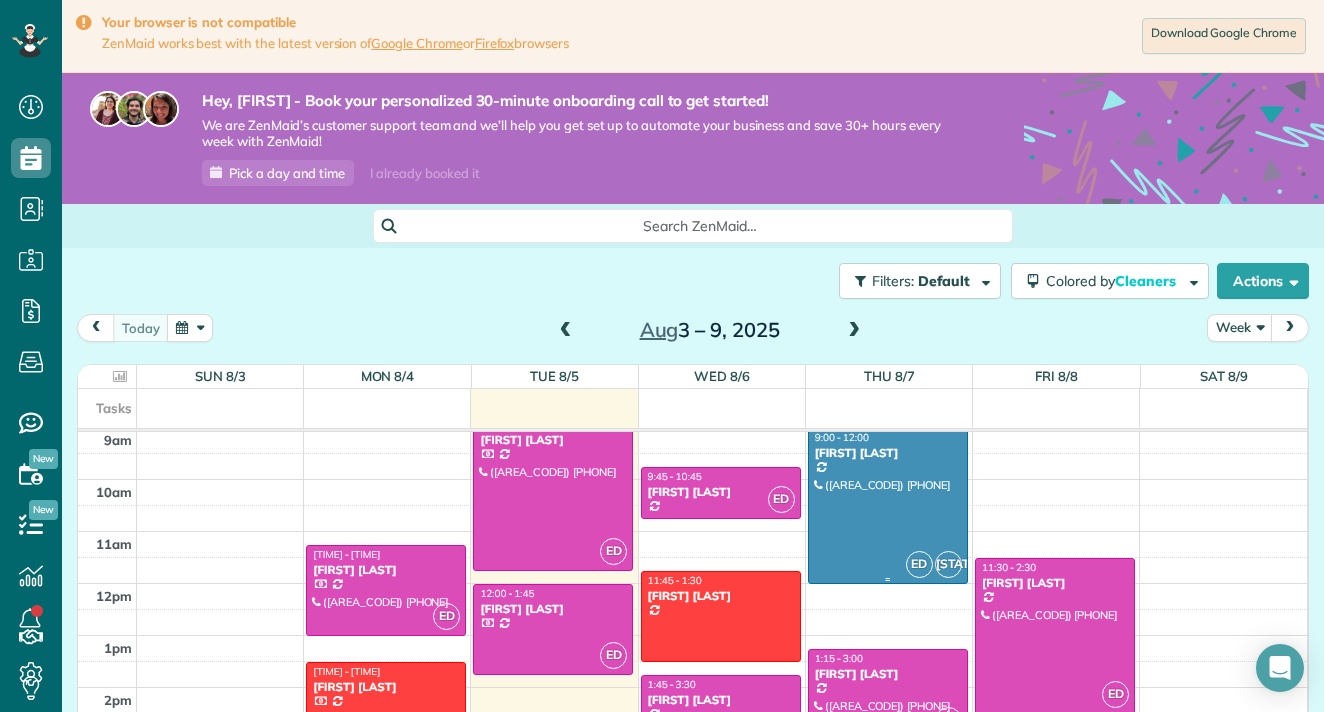 click at bounding box center [888, 506] 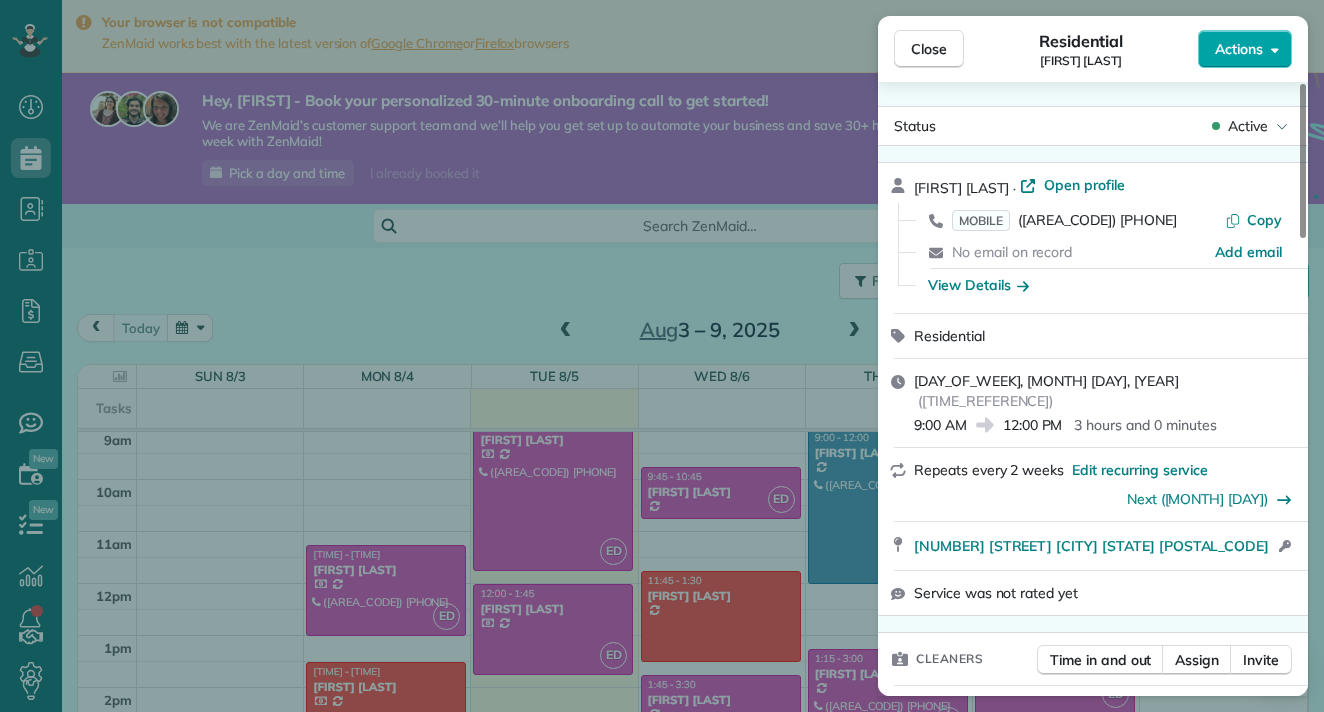 click on "Actions" at bounding box center (1239, 49) 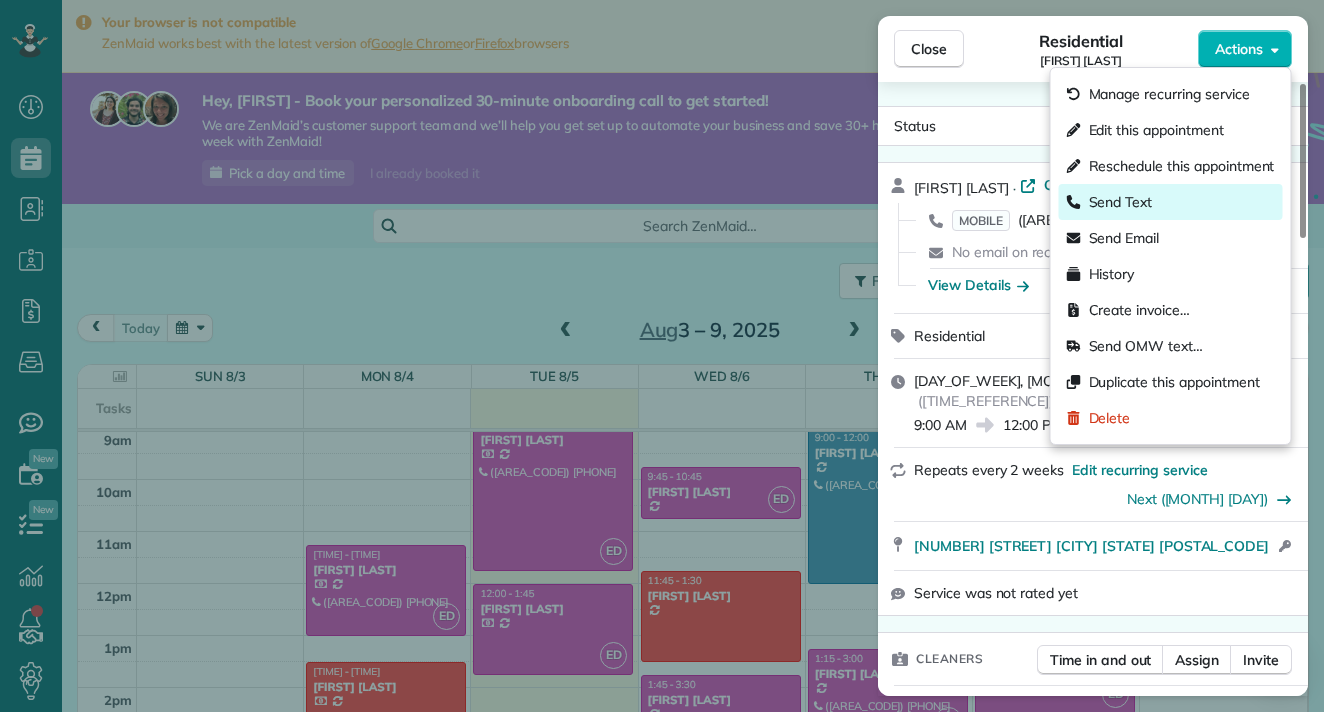 click on "Send Text" at bounding box center (1171, 202) 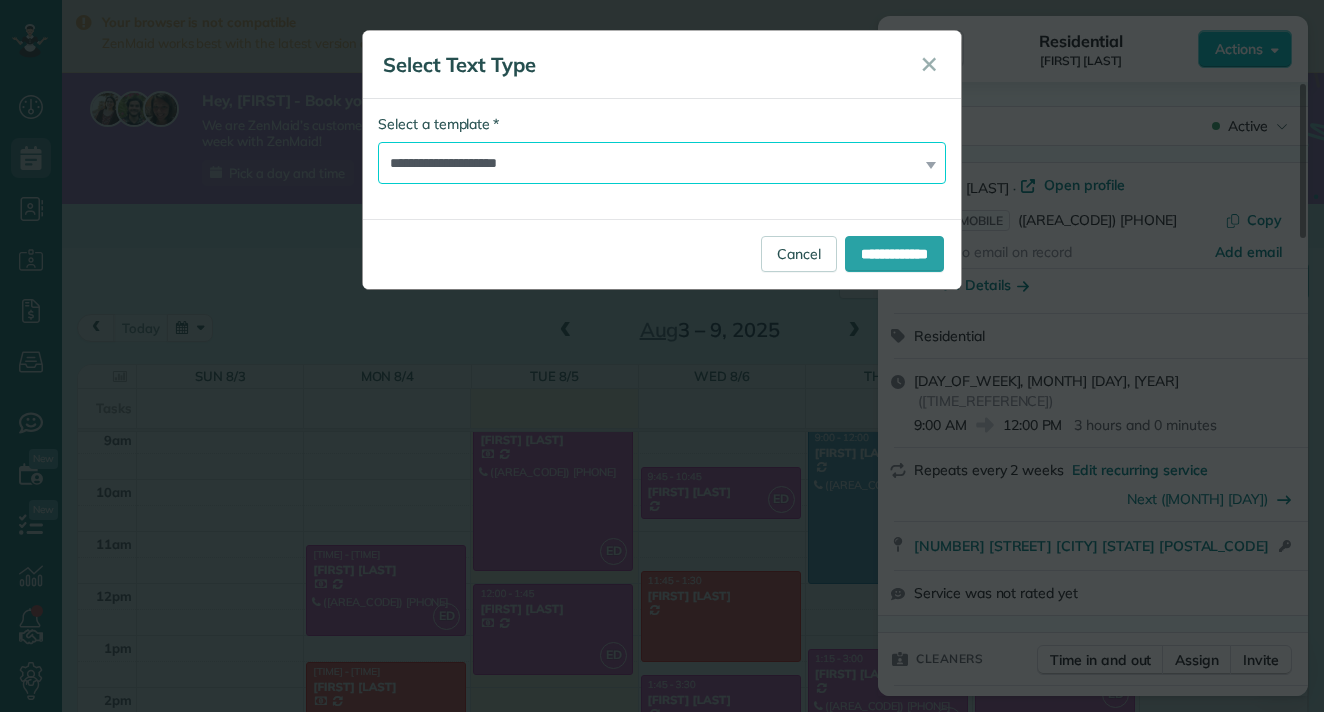 select on "*******" 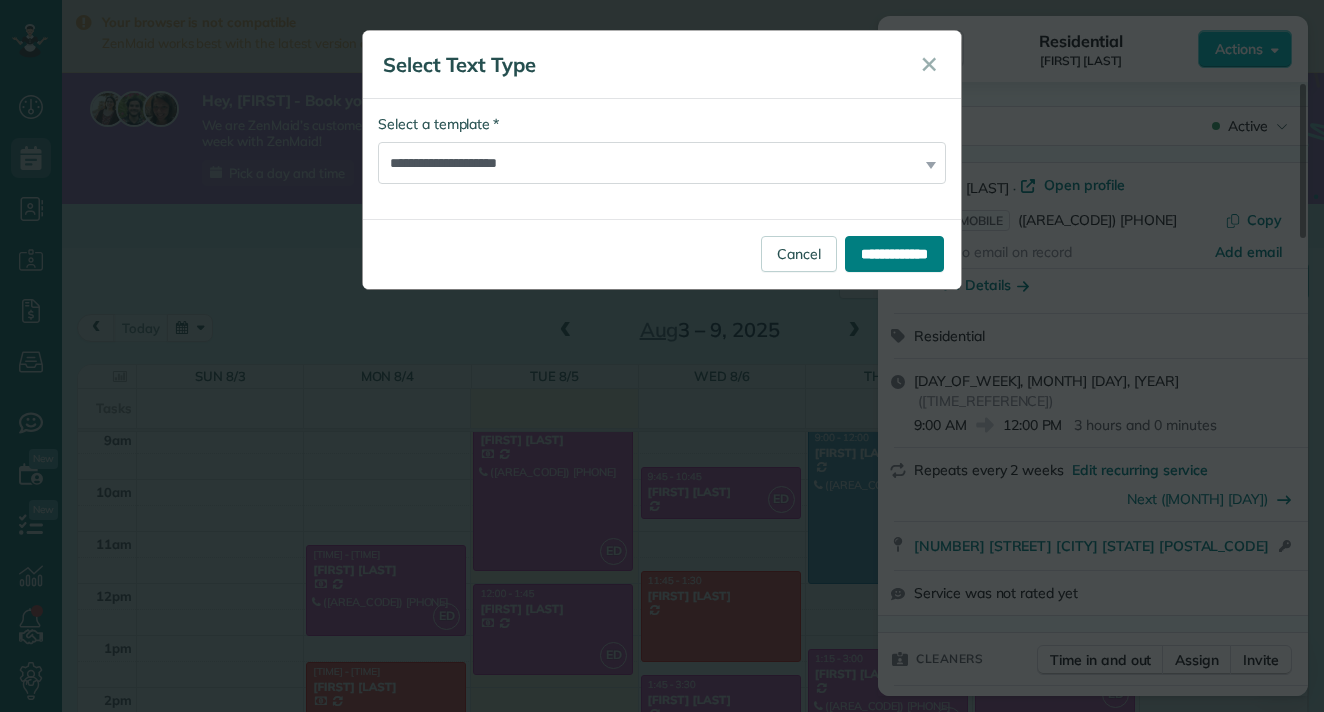 click on "**********" at bounding box center (894, 254) 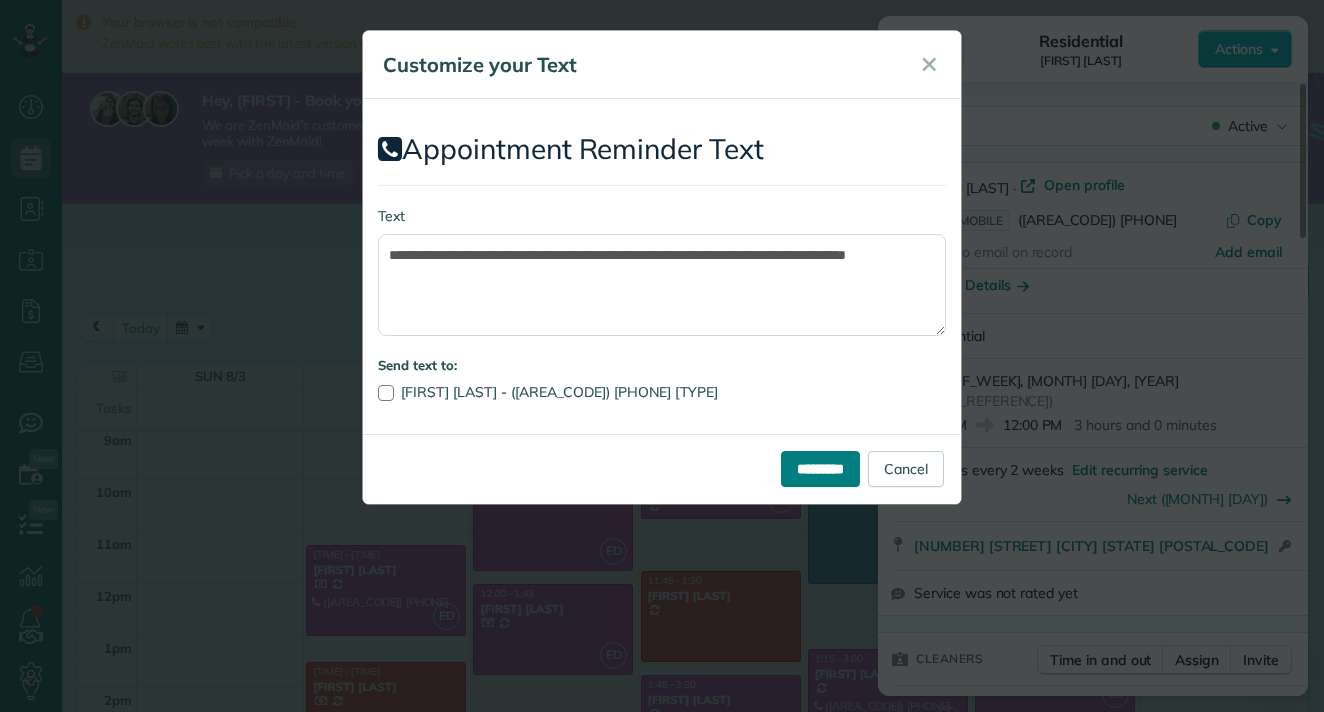 click on "*********" at bounding box center [820, 469] 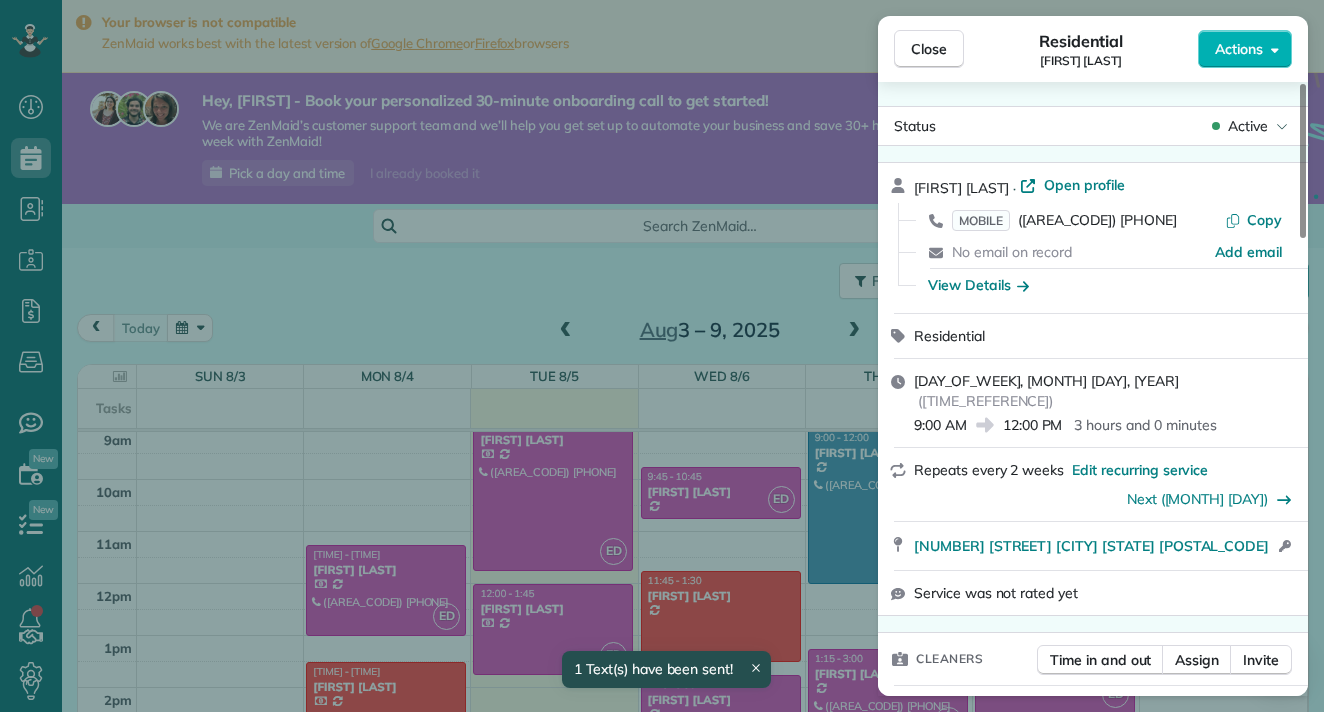 scroll, scrollTop: 472, scrollLeft: 0, axis: vertical 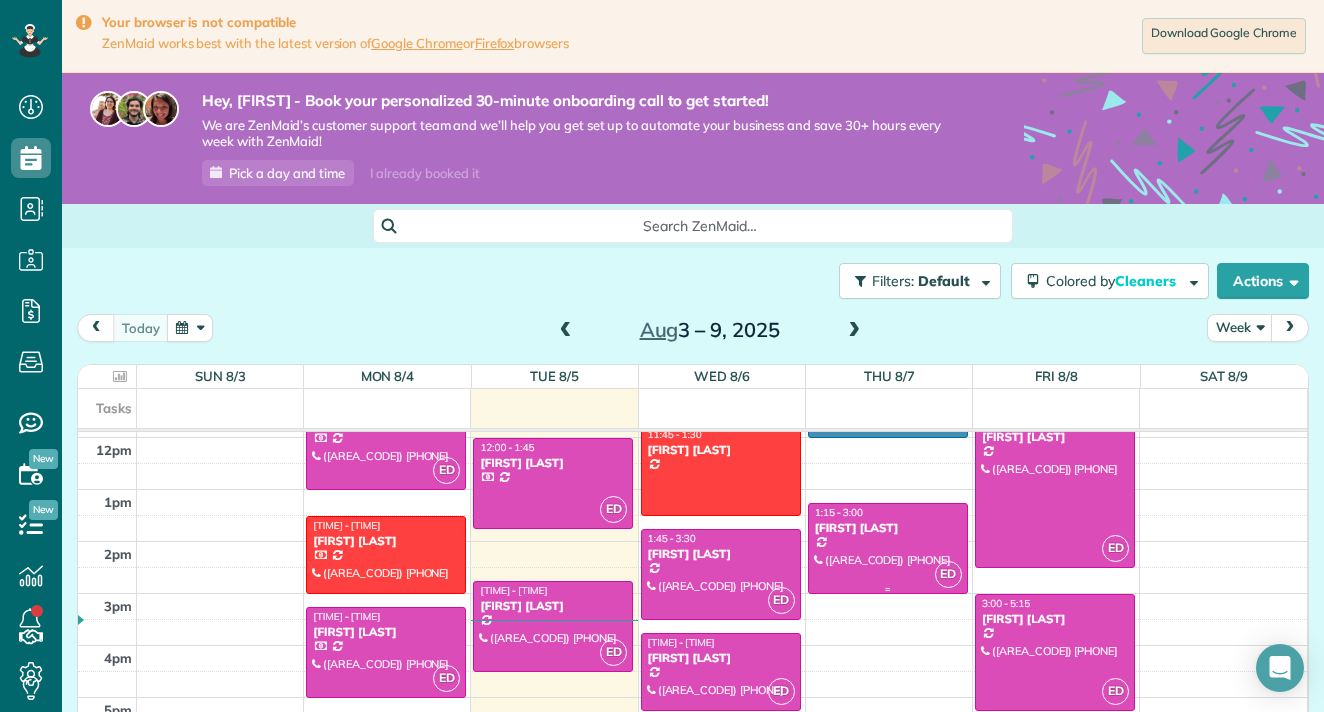 click on "[FIRST] [LAST]" at bounding box center (888, 528) 